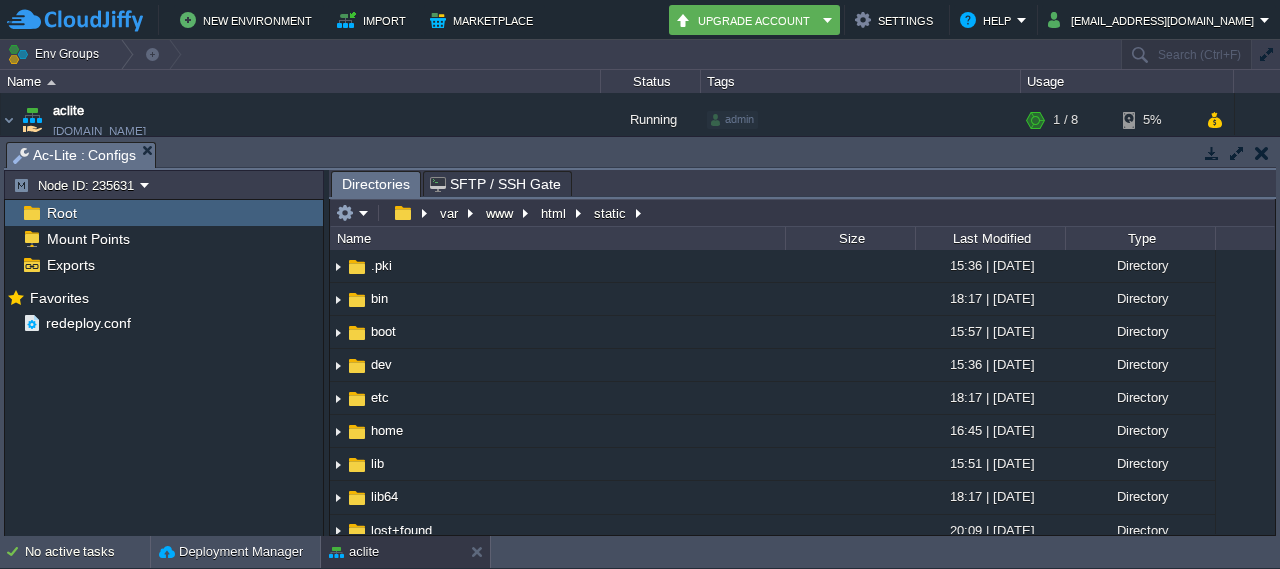 scroll, scrollTop: 0, scrollLeft: 0, axis: both 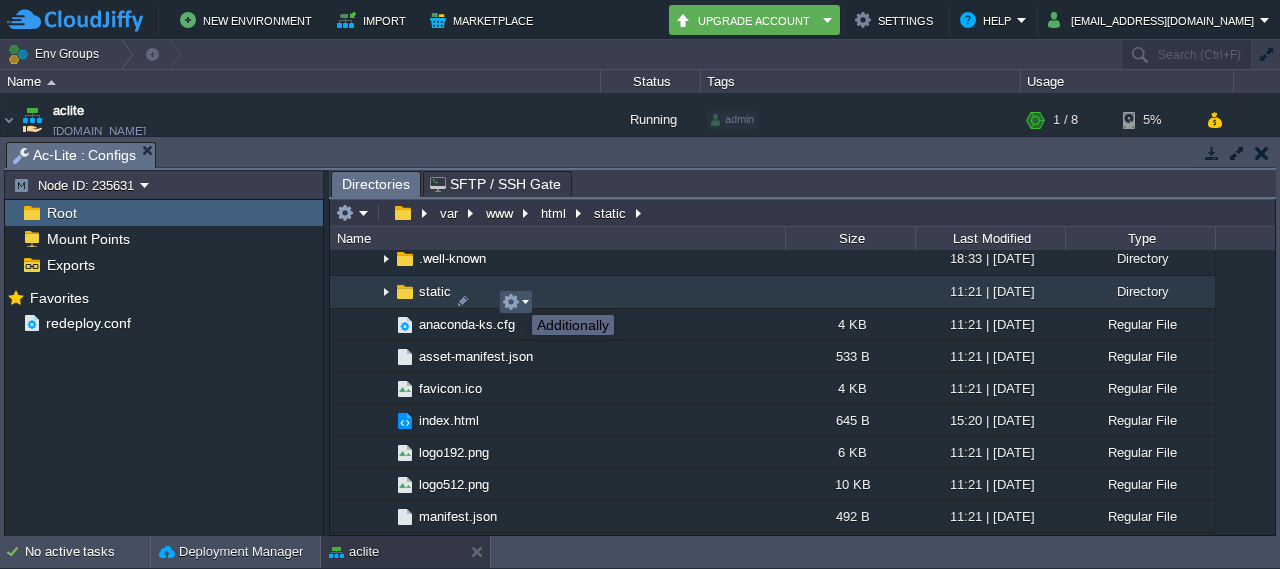 click at bounding box center [511, 302] 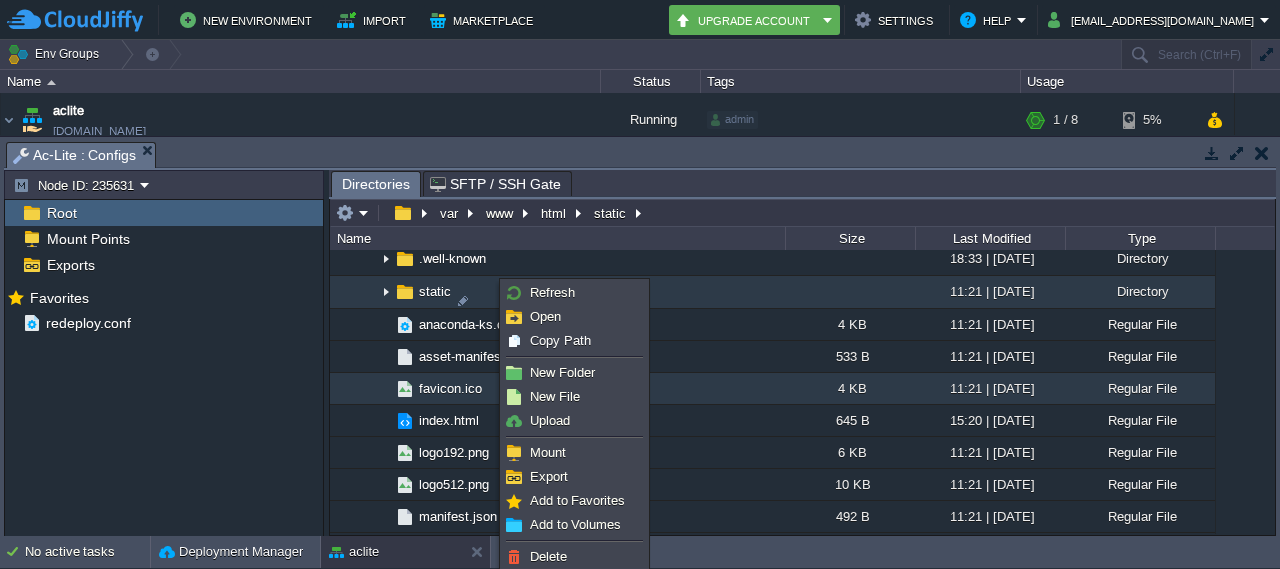 click on "favicon.ico" at bounding box center (557, 389) 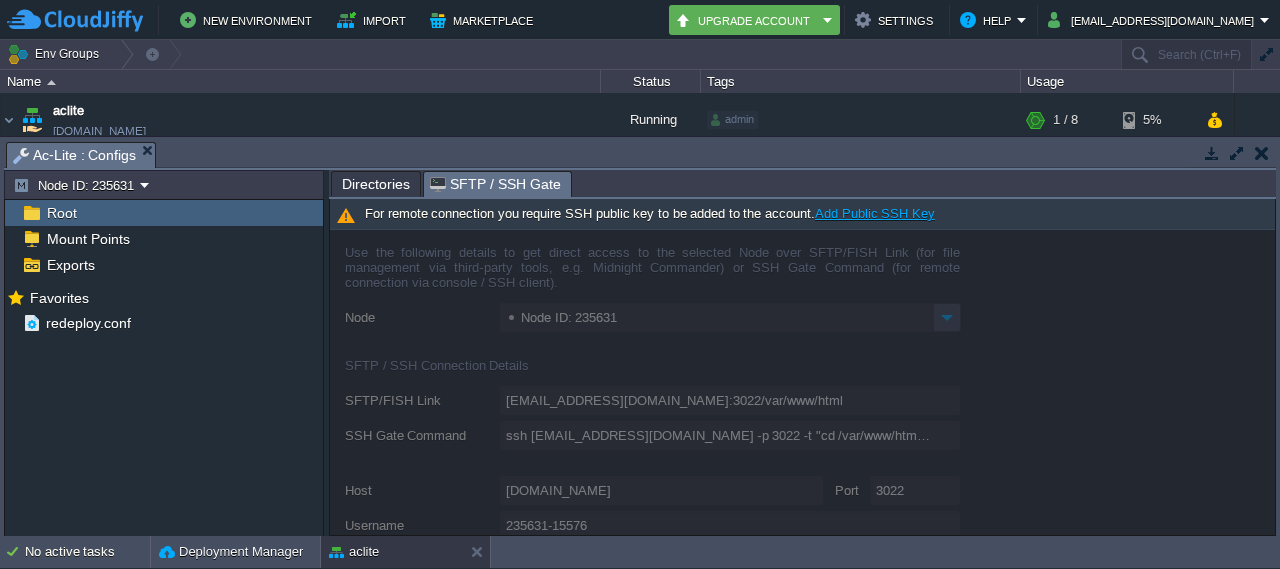 click on "SFTP / SSH Gate" at bounding box center (495, 184) 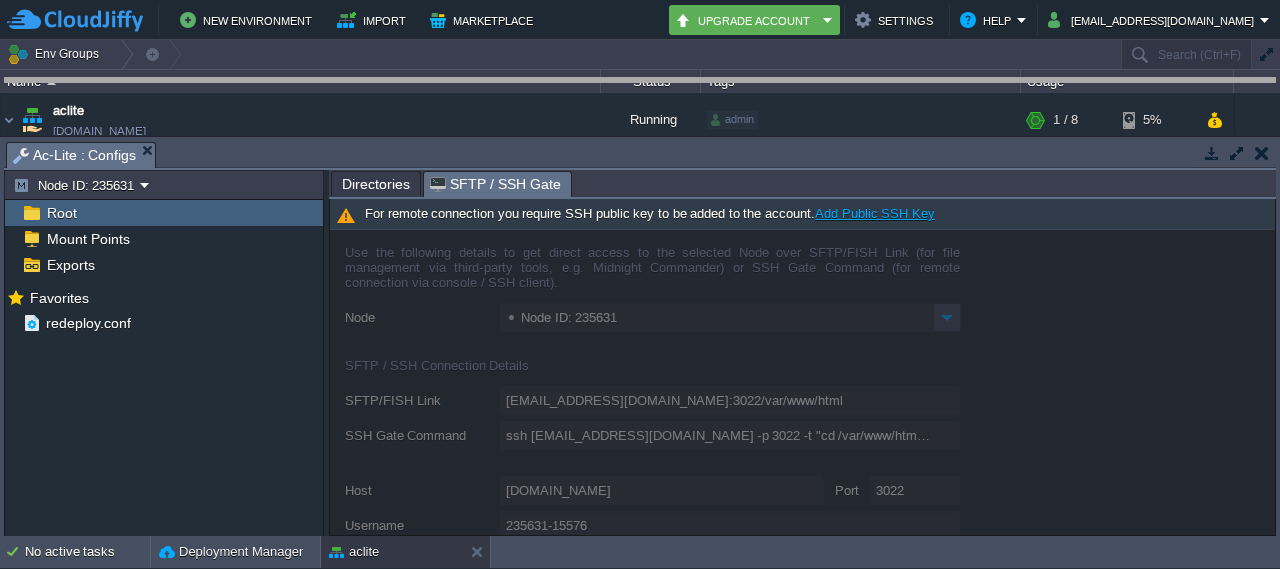 drag, startPoint x: 769, startPoint y: 161, endPoint x: 776, endPoint y: 97, distance: 64.381676 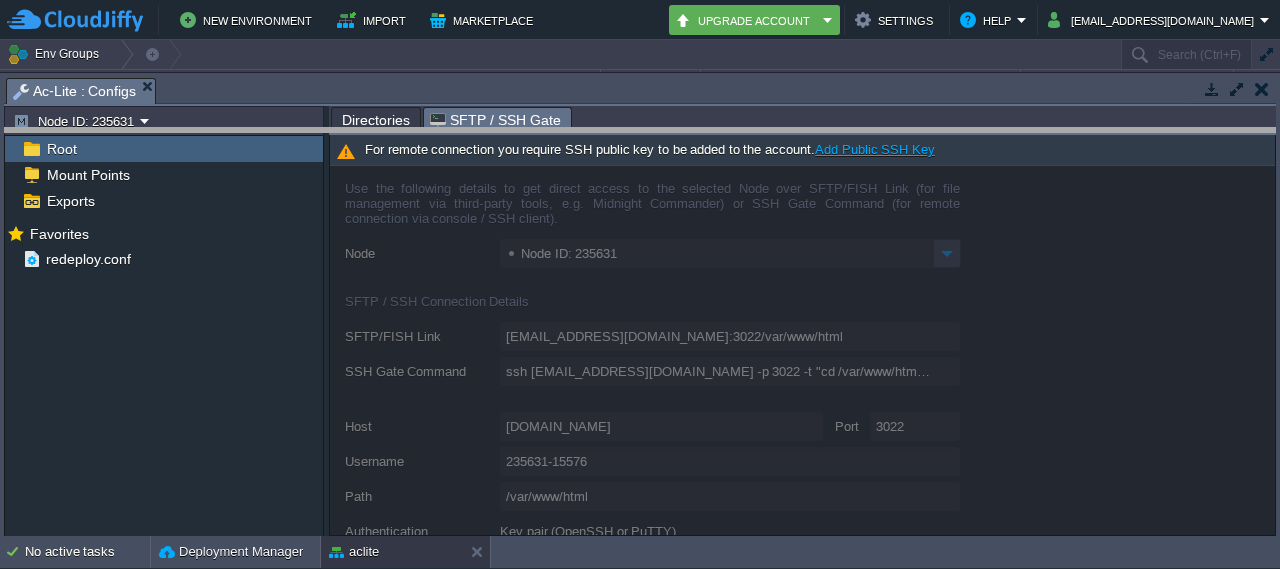 drag, startPoint x: 776, startPoint y: 97, endPoint x: 777, endPoint y: 157, distance: 60.00833 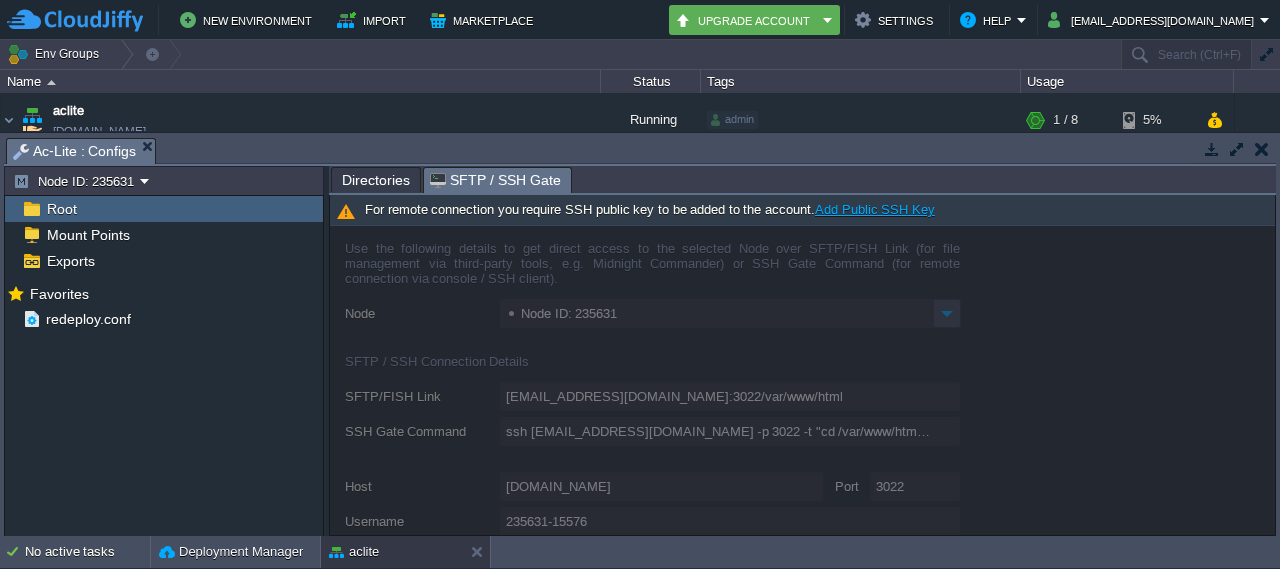 click on "Directories" at bounding box center [376, 180] 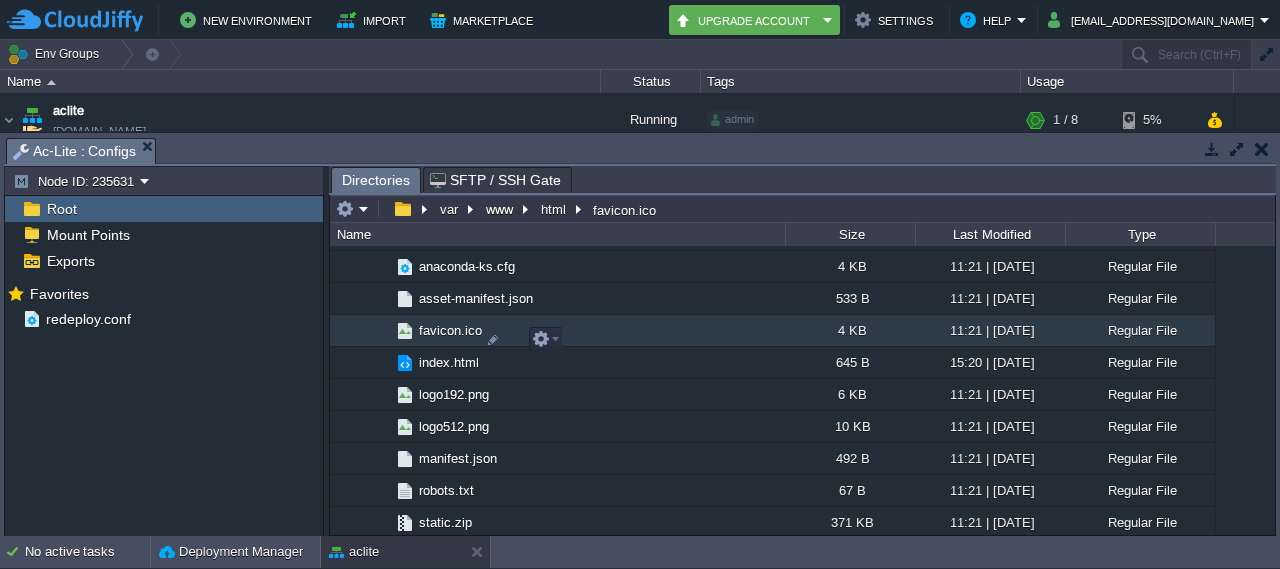 scroll, scrollTop: 1413, scrollLeft: 0, axis: vertical 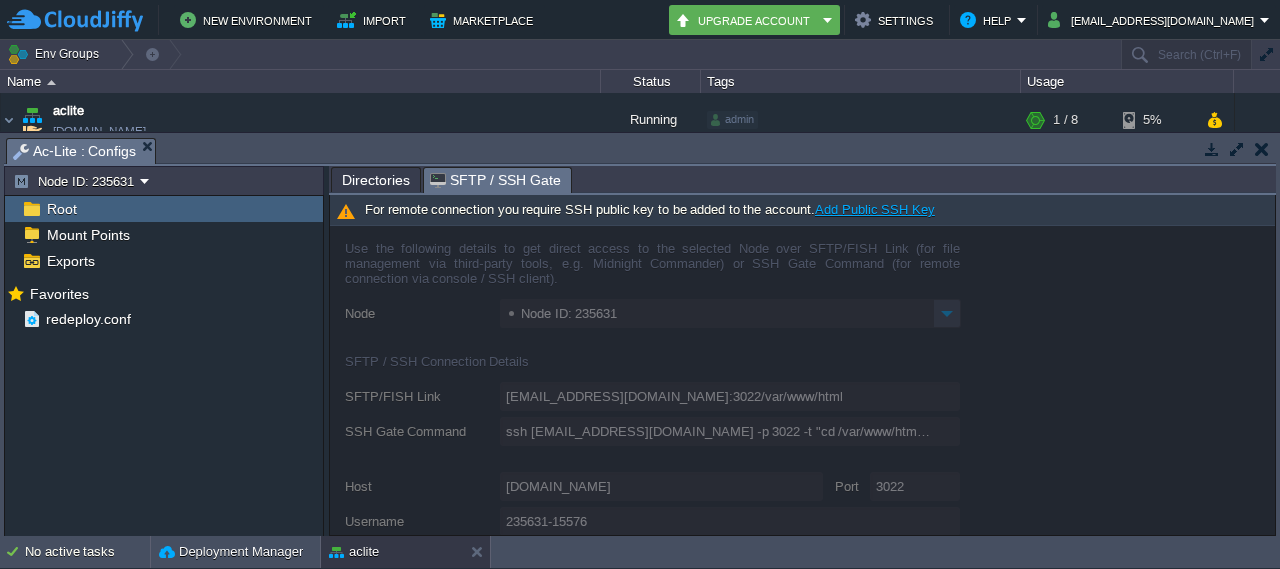 click on "SFTP / SSH Gate" at bounding box center (495, 180) 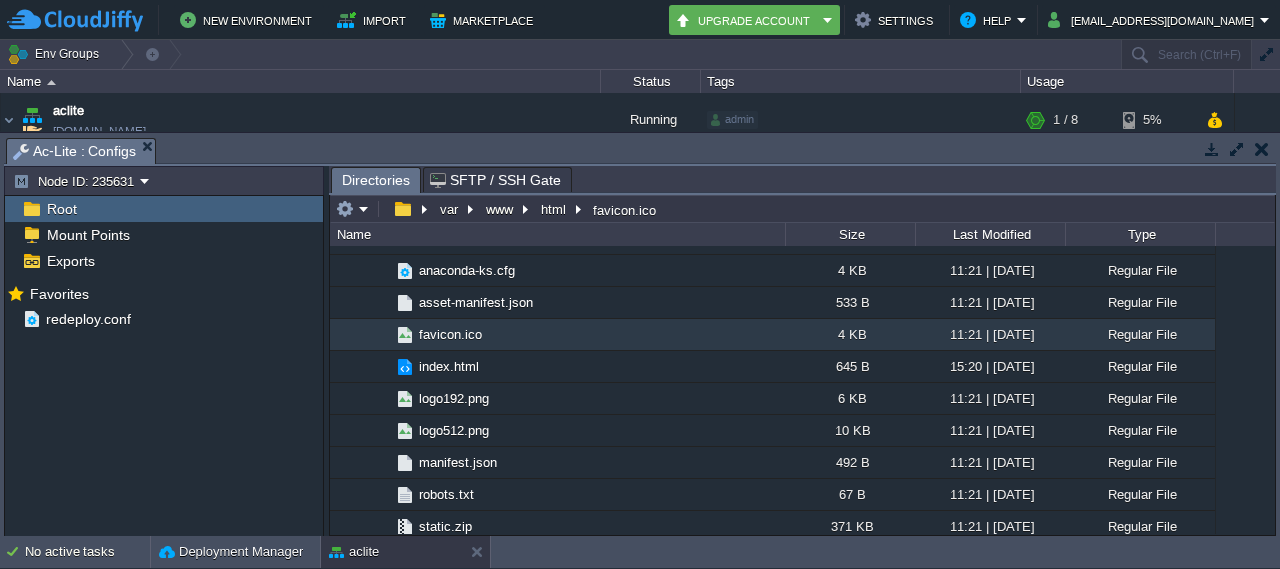 click on "Directories" at bounding box center [376, 180] 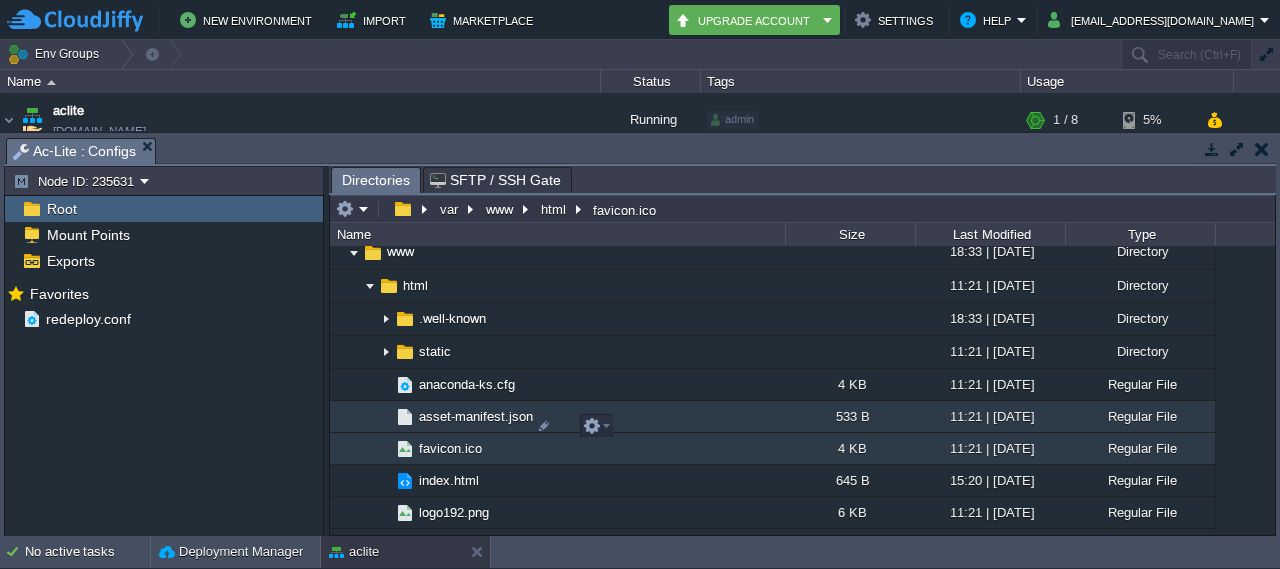 scroll, scrollTop: 1284, scrollLeft: 0, axis: vertical 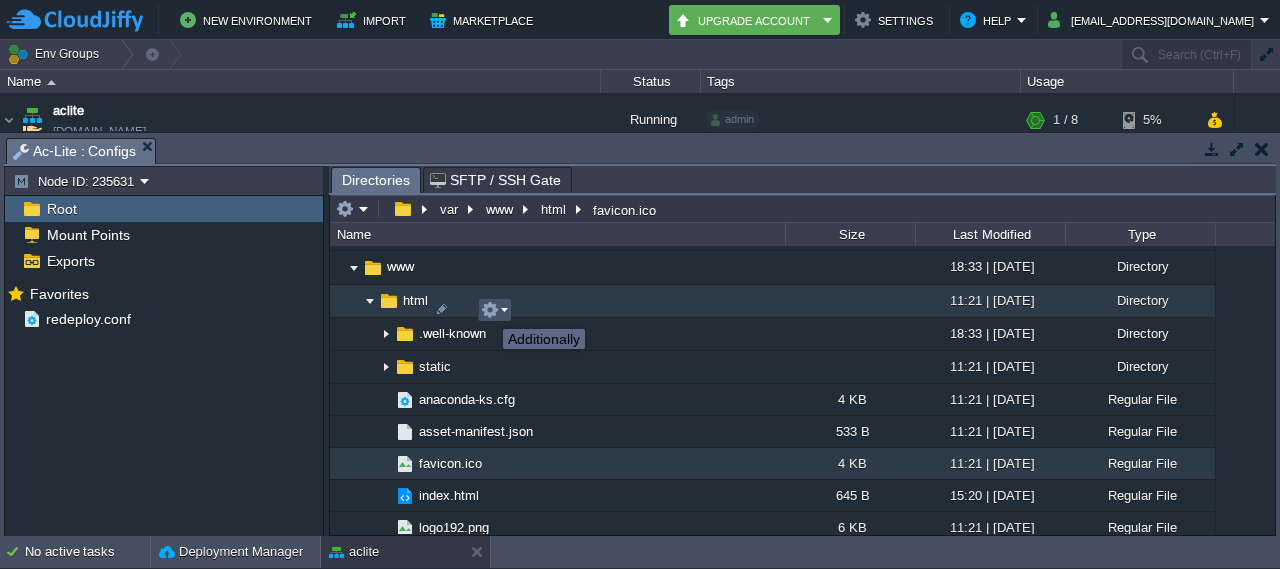 click at bounding box center (490, 310) 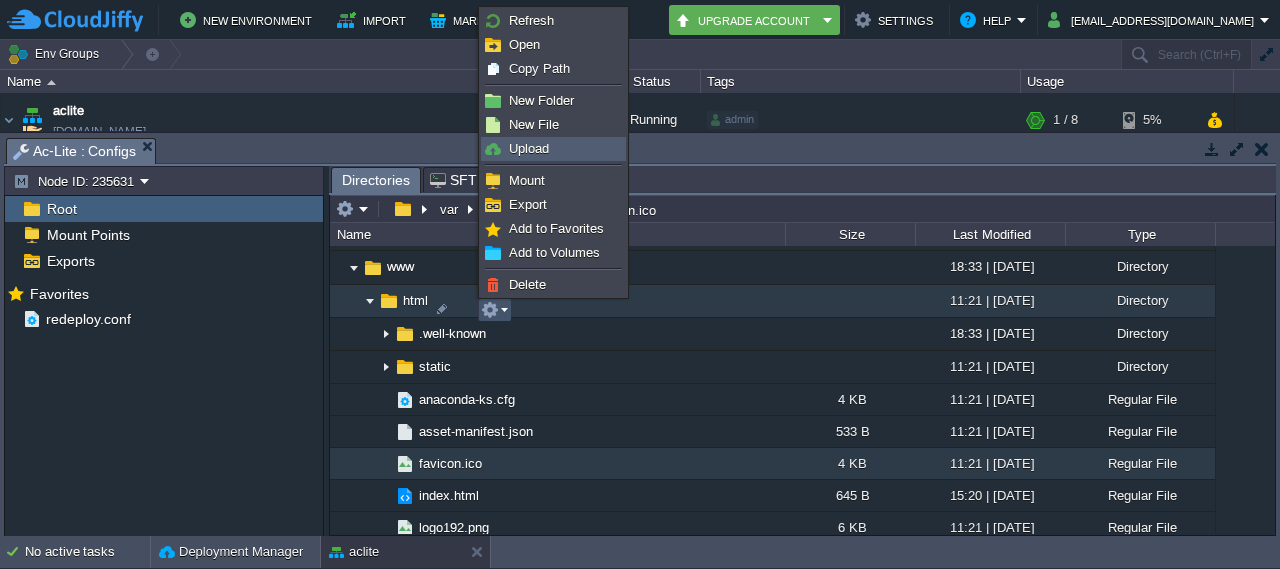 click on "Upload" at bounding box center [553, 149] 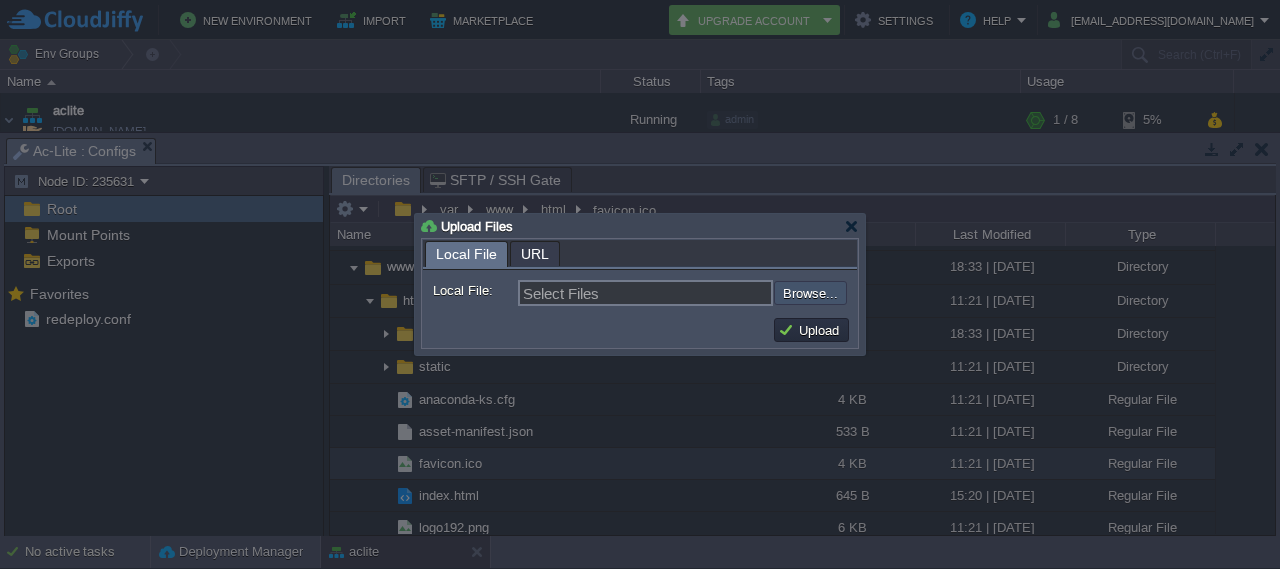 click at bounding box center [720, 292] 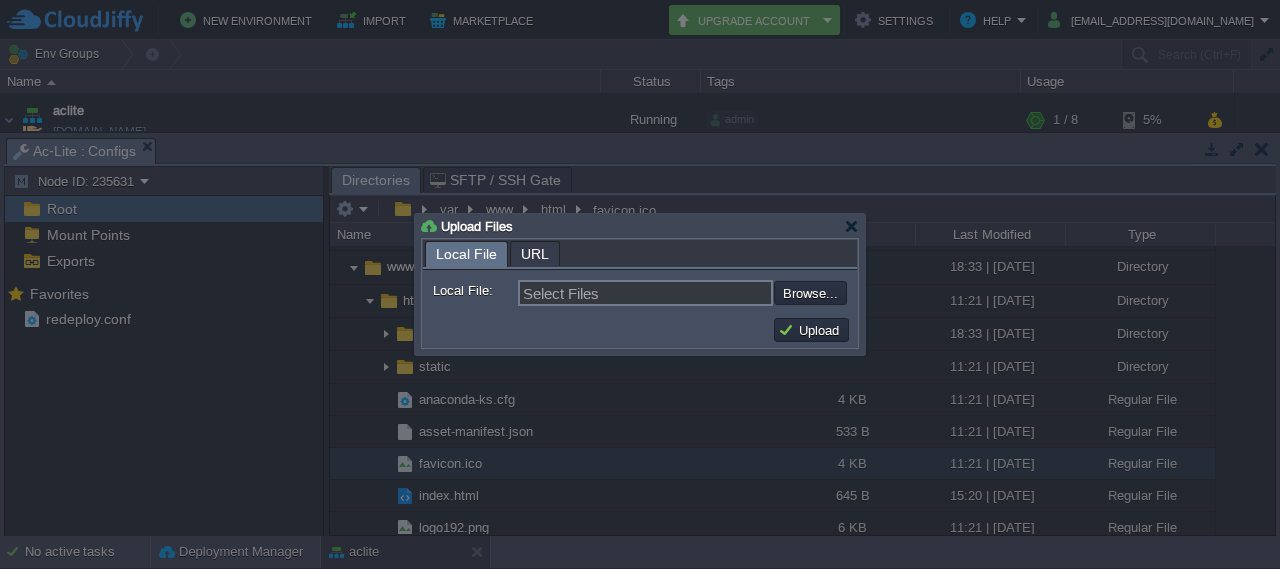 type on "C:\fakepath\asset-manifest.json" 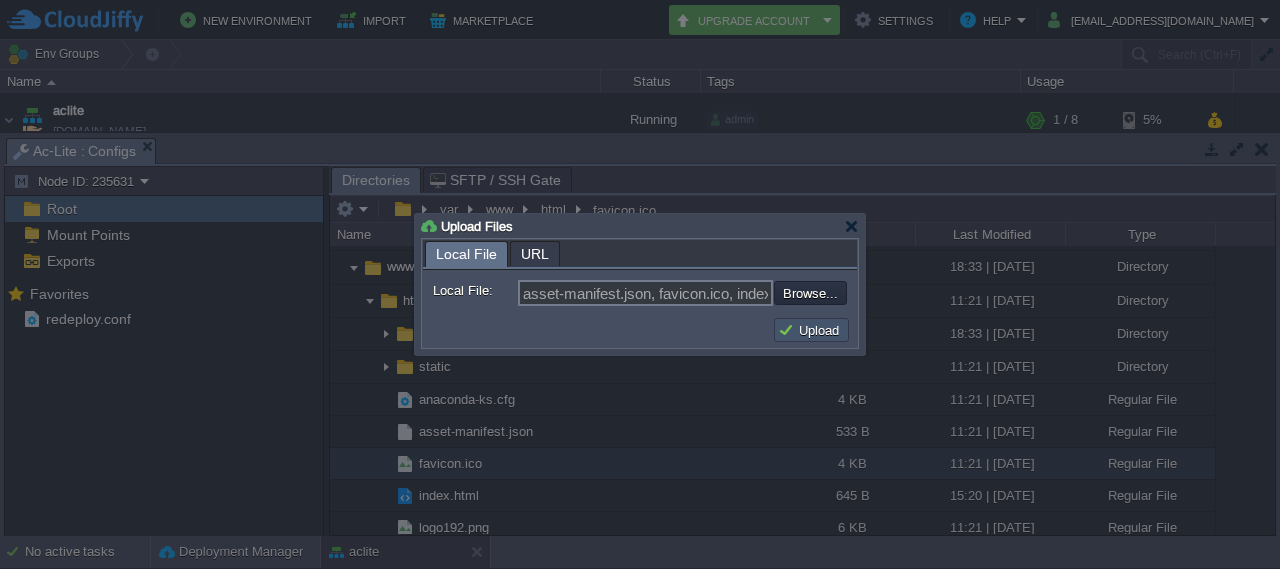 click on "Upload" at bounding box center (811, 330) 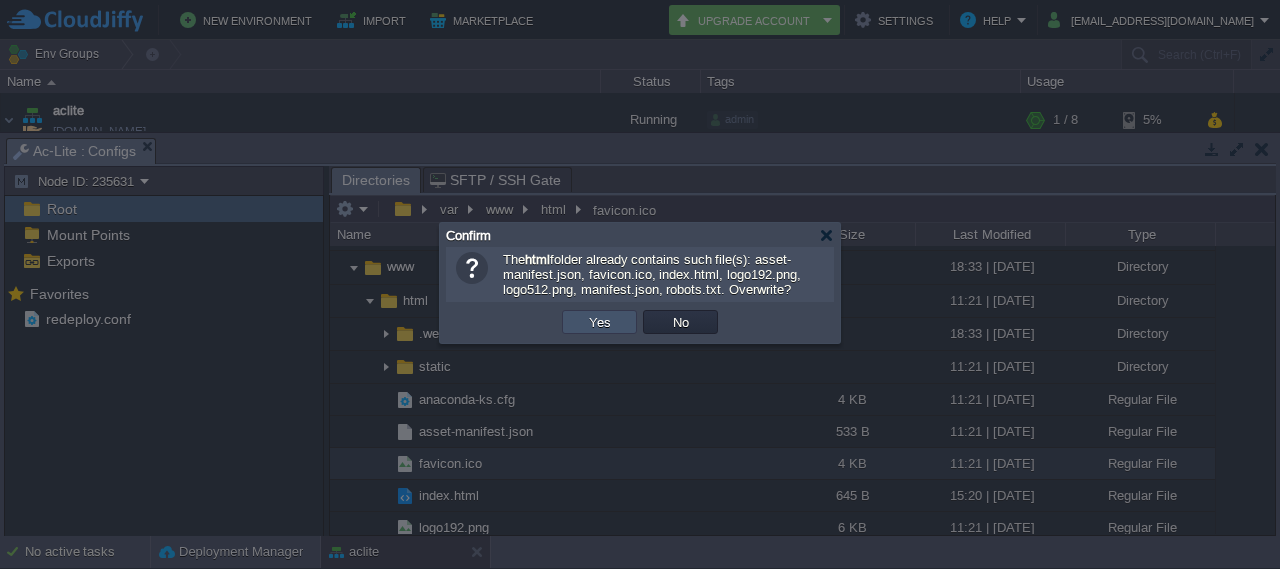 click on "Yes" at bounding box center (600, 322) 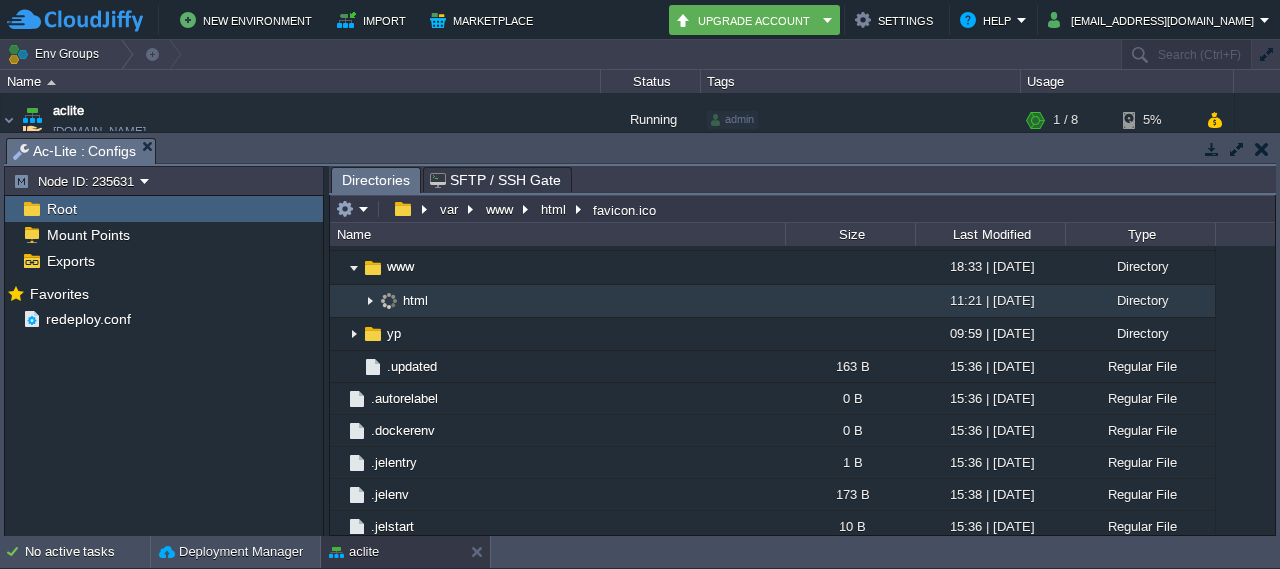 click at bounding box center (370, 301) 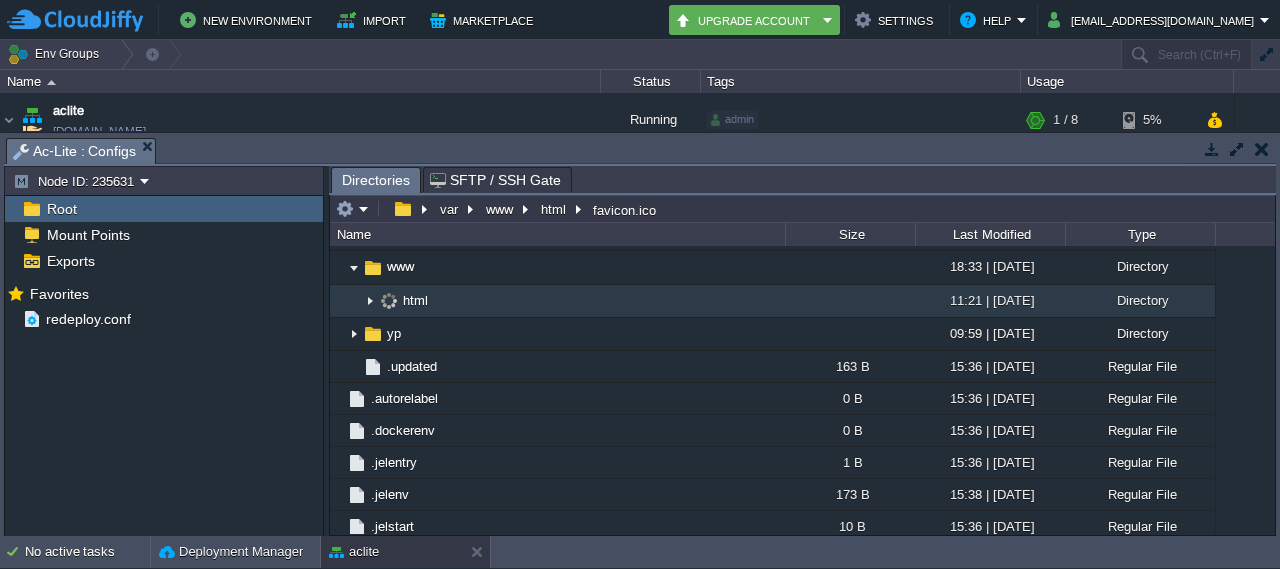 click at bounding box center [370, 301] 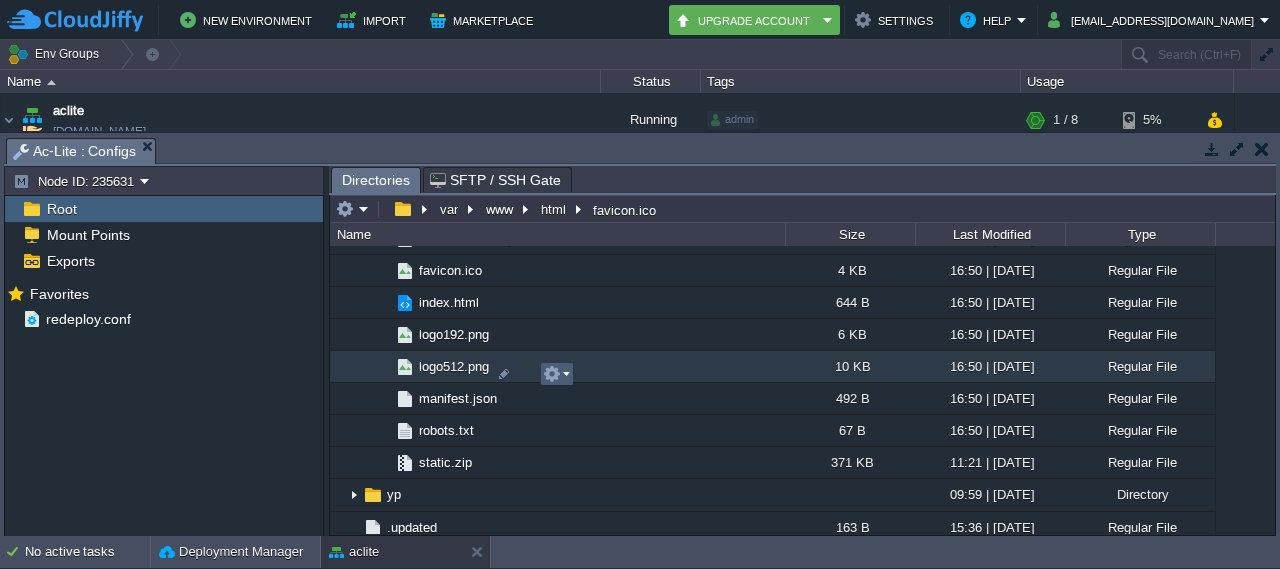 scroll, scrollTop: 1478, scrollLeft: 0, axis: vertical 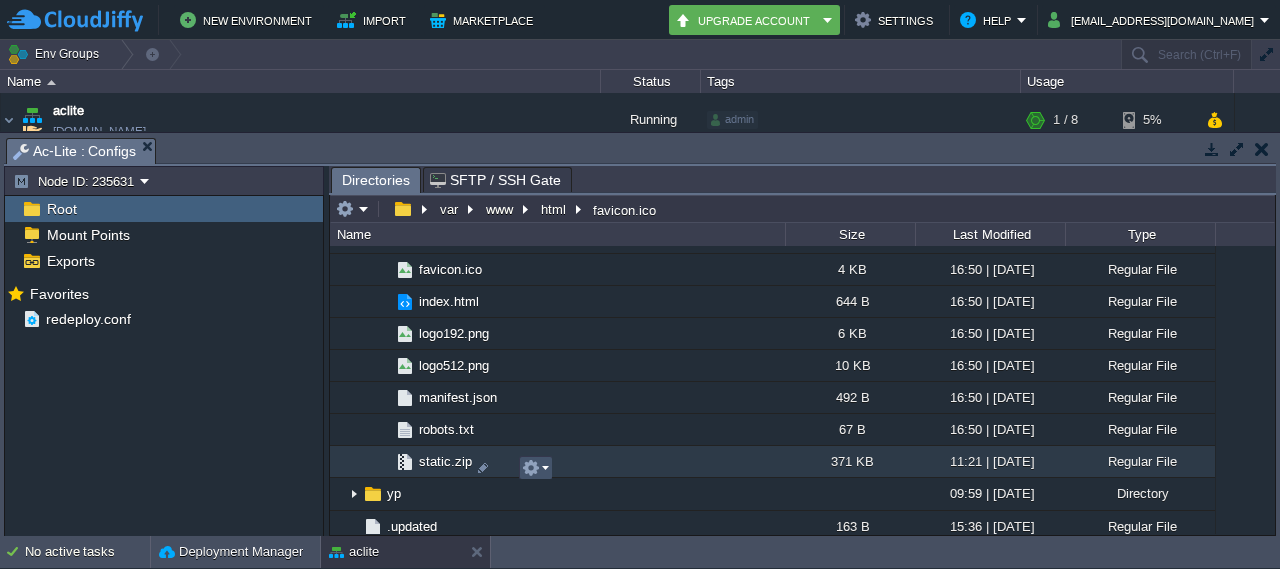 click at bounding box center (531, 468) 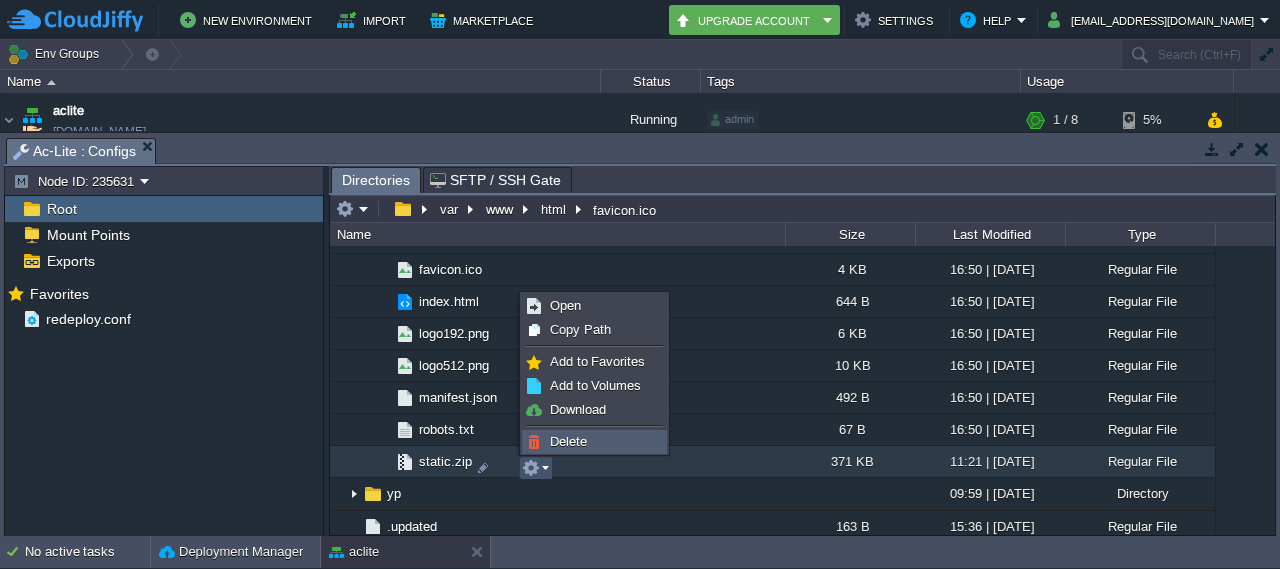 click on "Delete" at bounding box center (568, 441) 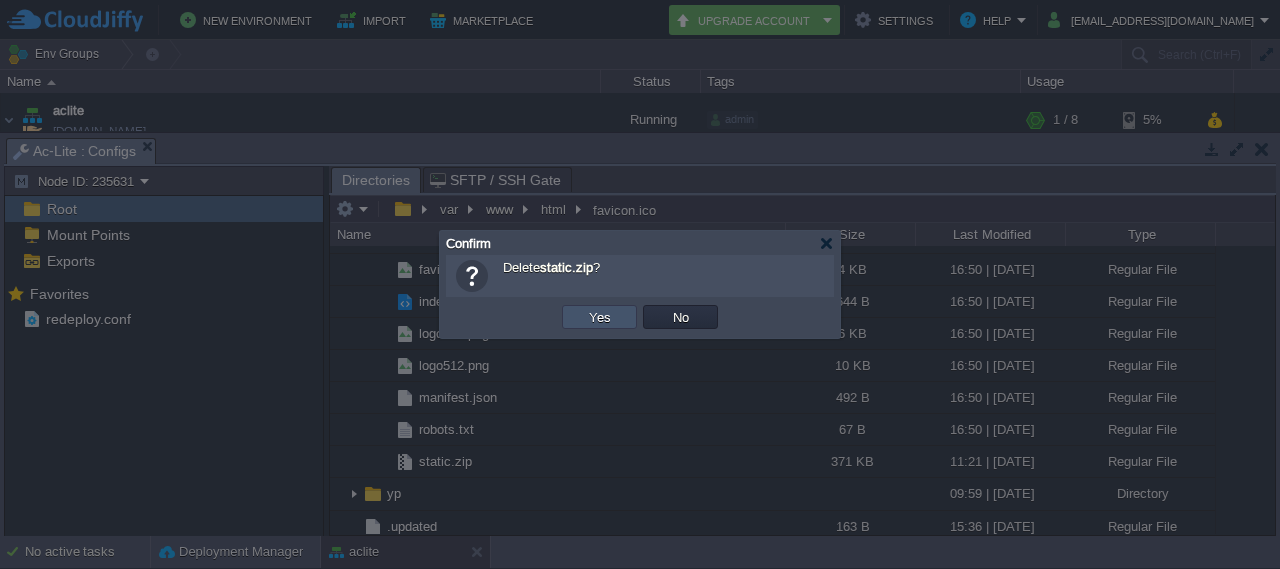 click on "Yes" at bounding box center (600, 317) 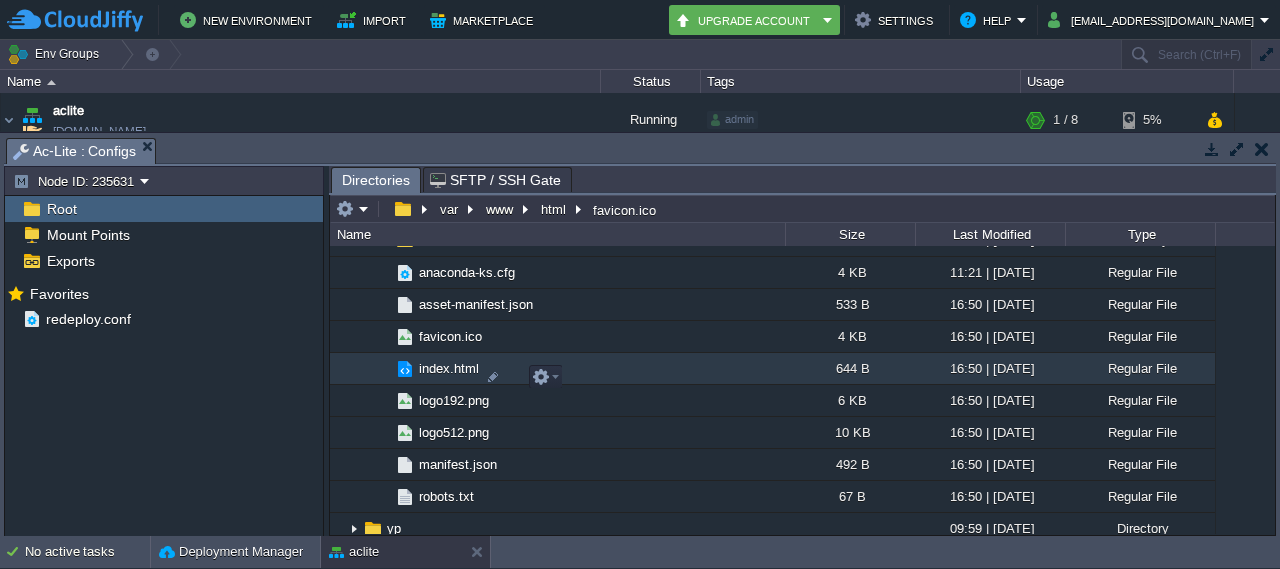scroll, scrollTop: 1335, scrollLeft: 0, axis: vertical 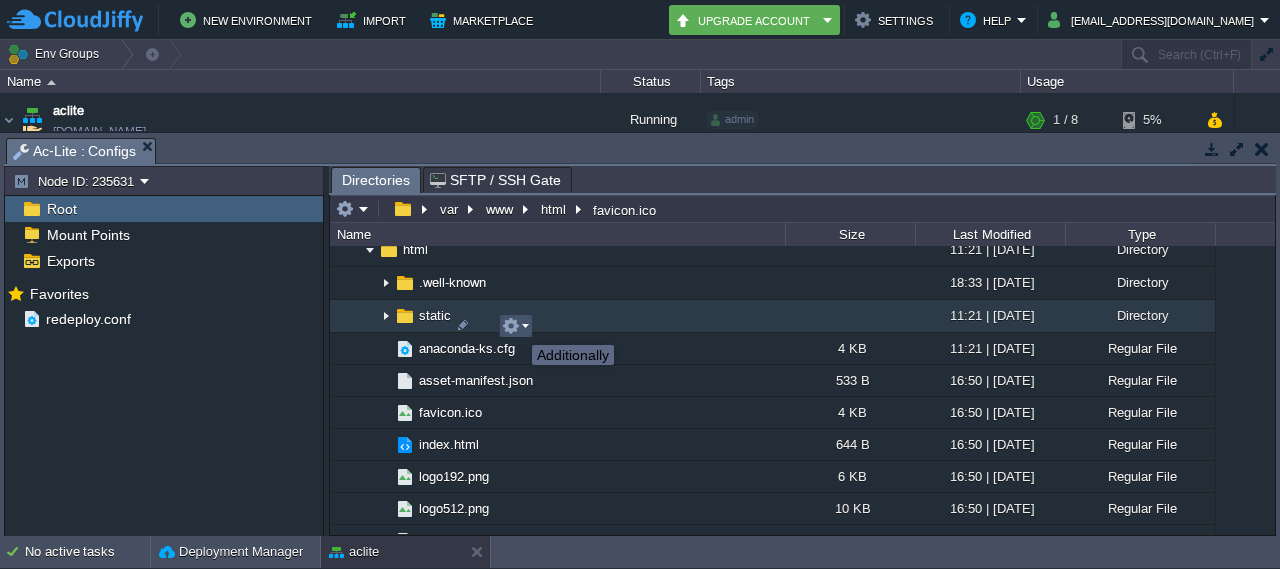 click at bounding box center (511, 326) 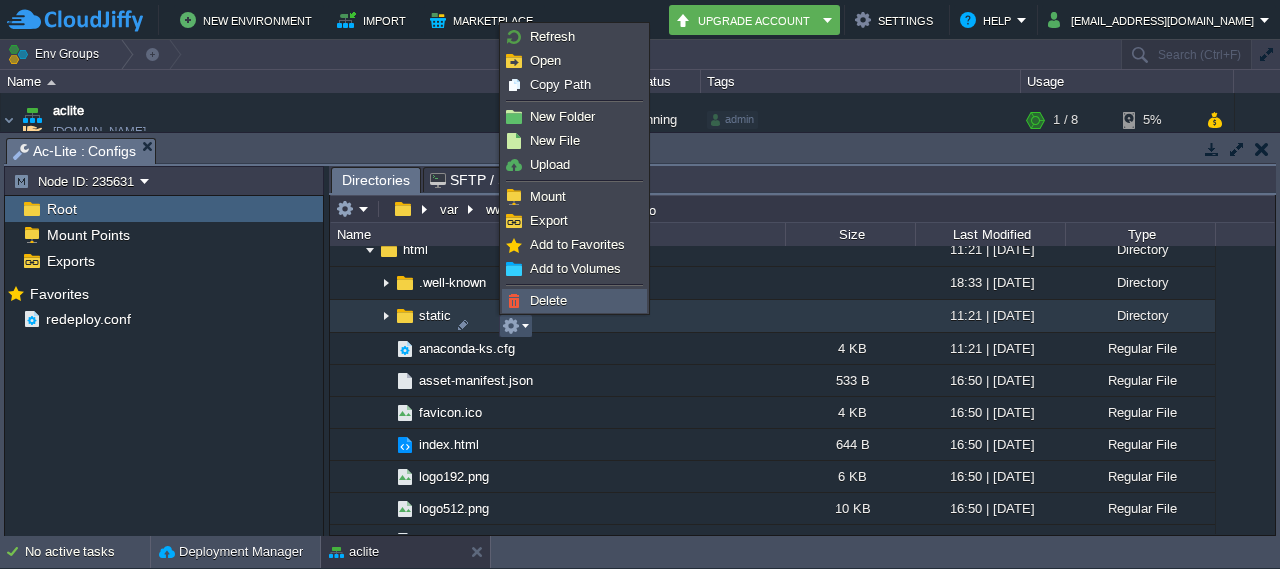click on "Delete" at bounding box center (574, 301) 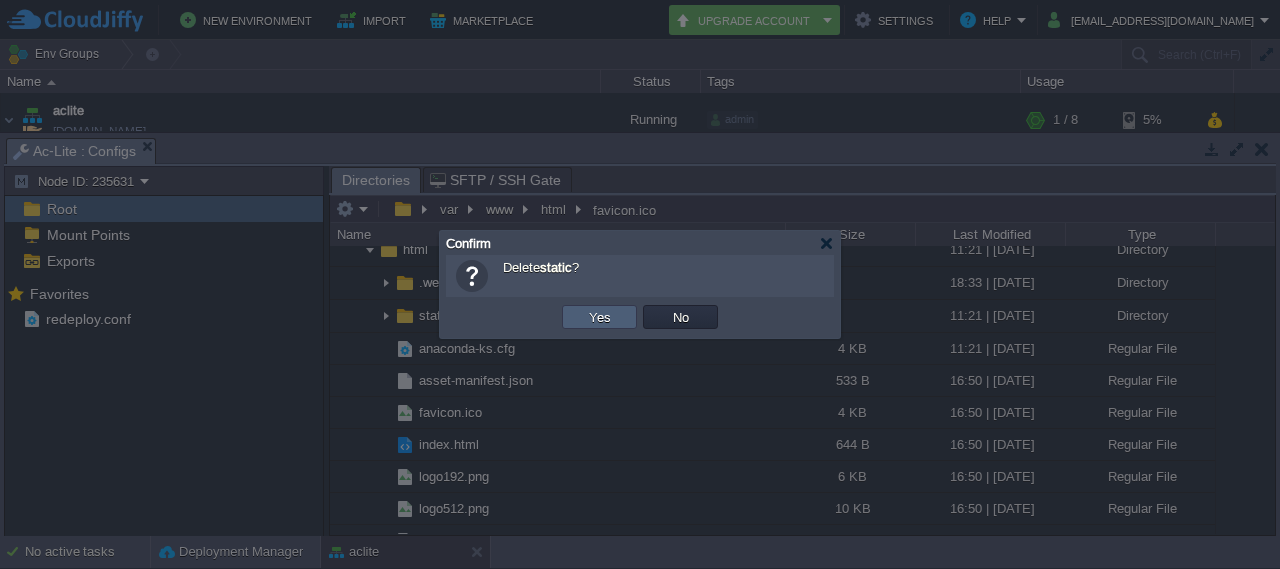 click on "Yes" at bounding box center [599, 317] 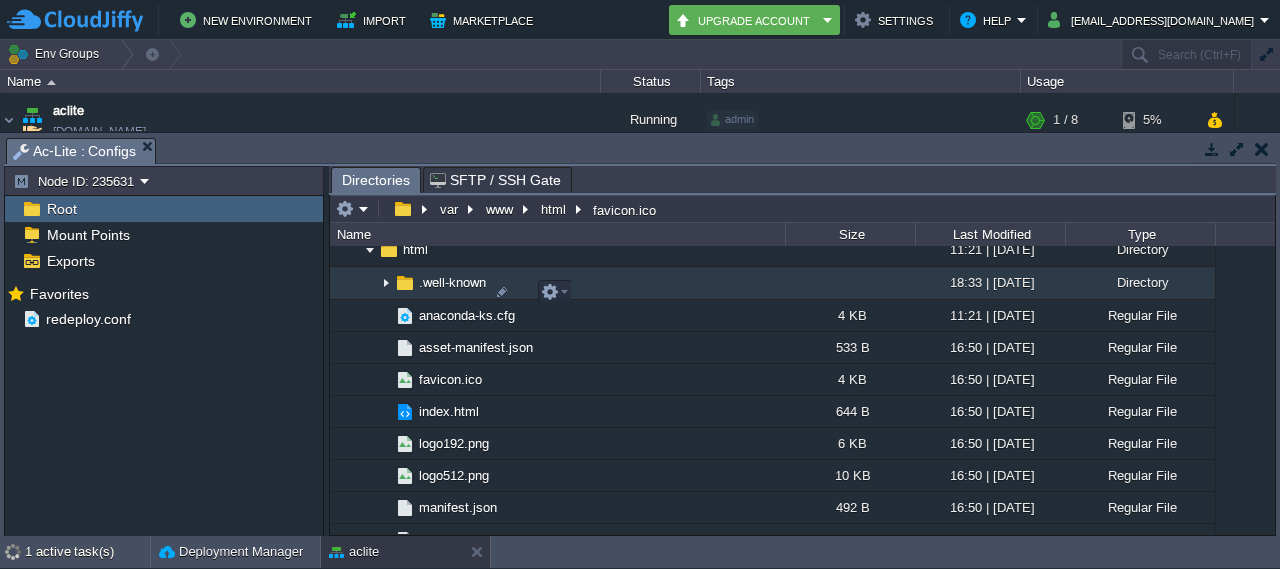 scroll, scrollTop: 1302, scrollLeft: 0, axis: vertical 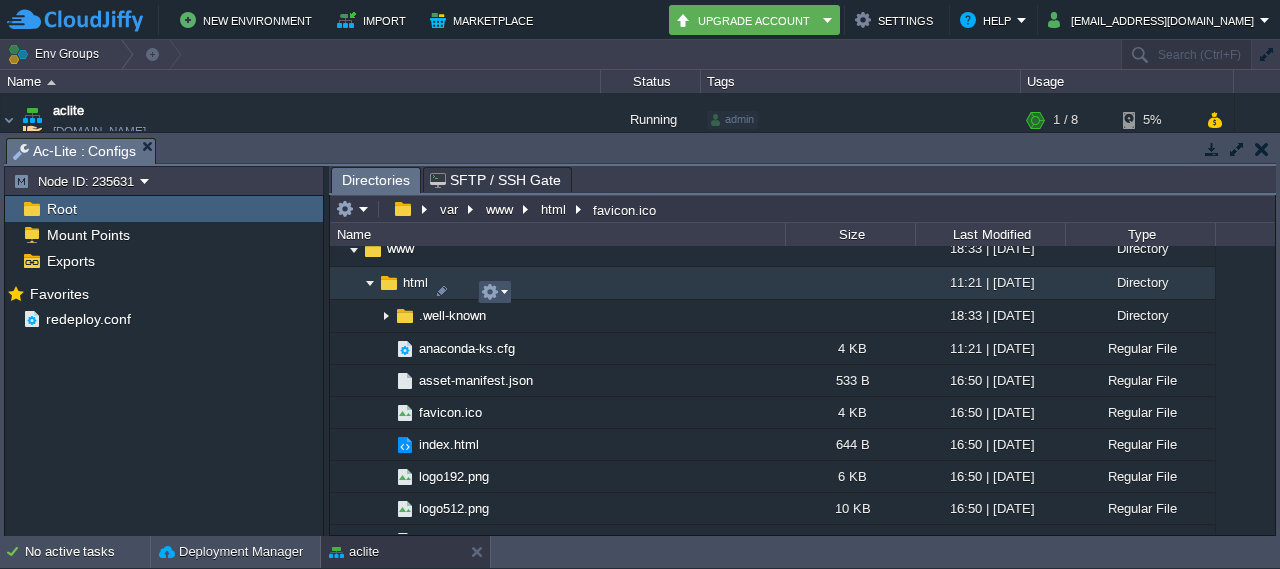 click at bounding box center [490, 292] 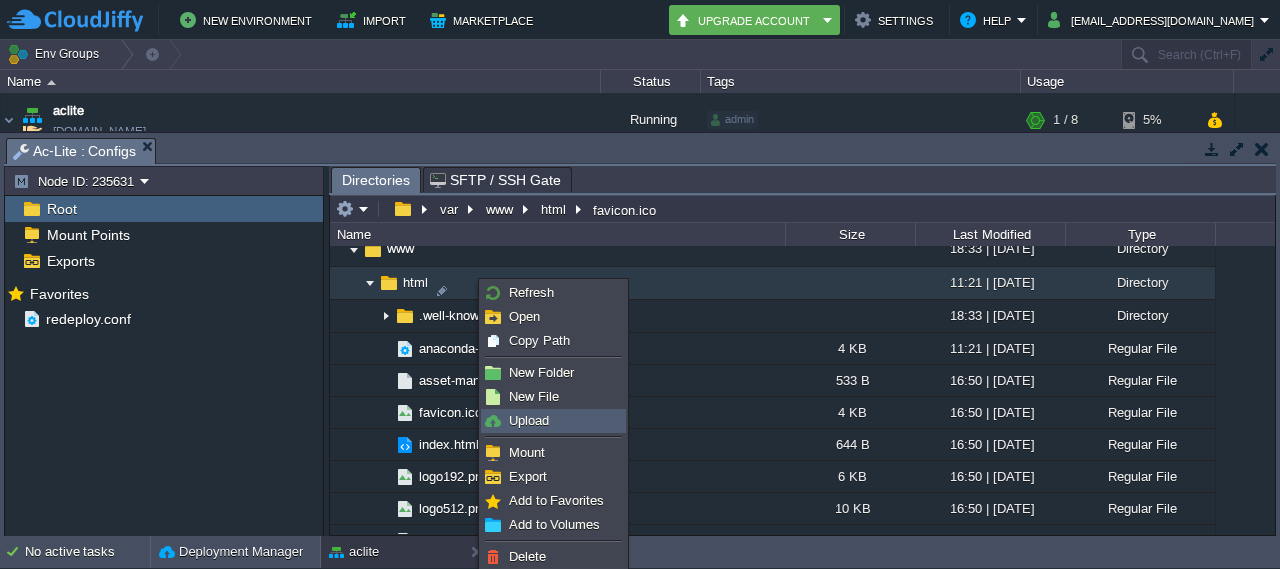 click on "Upload" at bounding box center (553, 421) 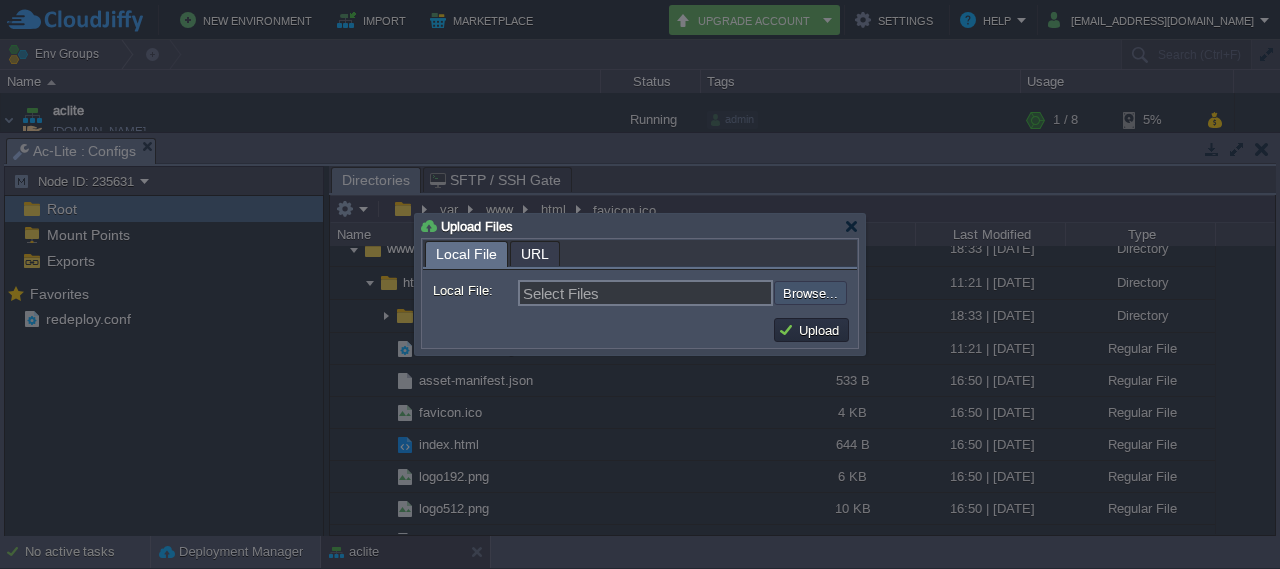 click at bounding box center (720, 292) 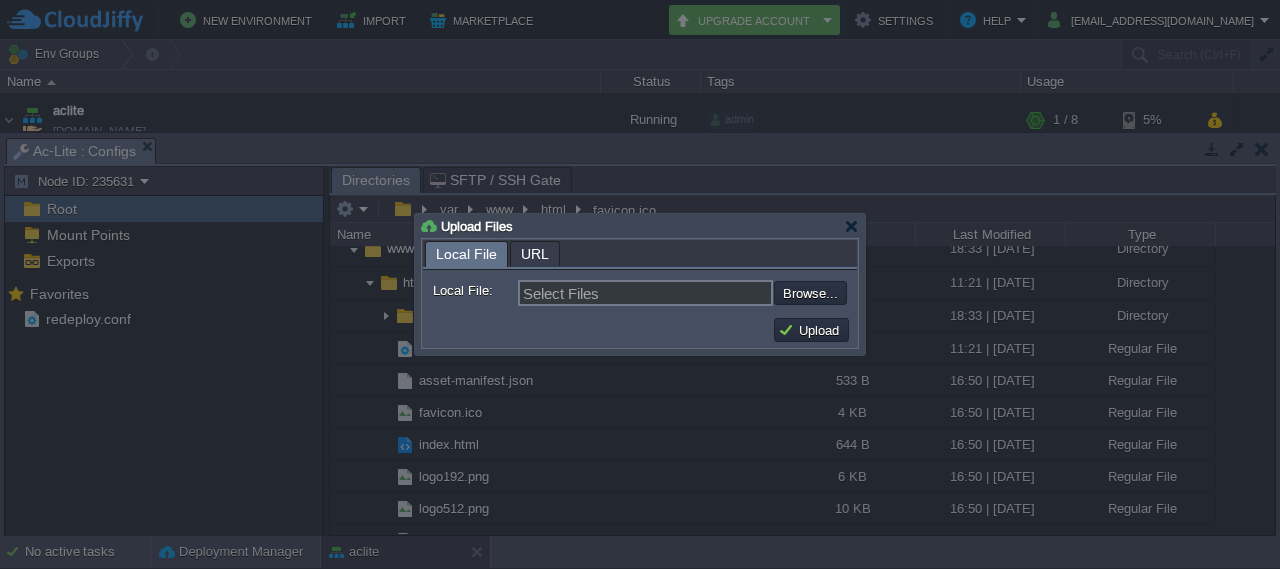 type on "C:\fakepath\static.zip" 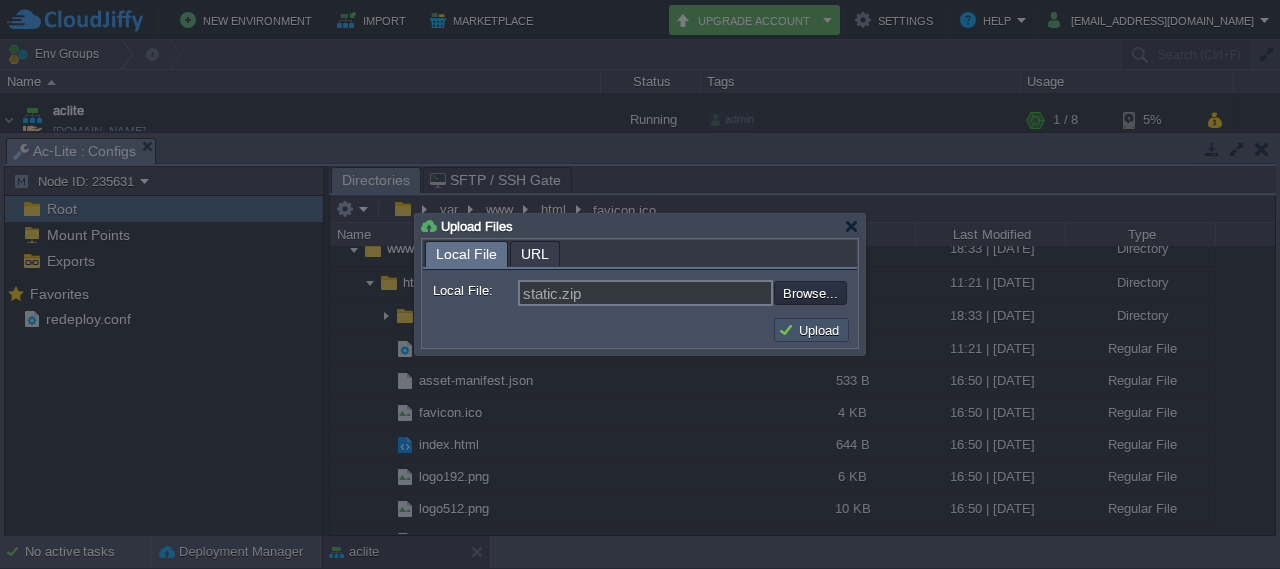 click on "Upload" at bounding box center (811, 330) 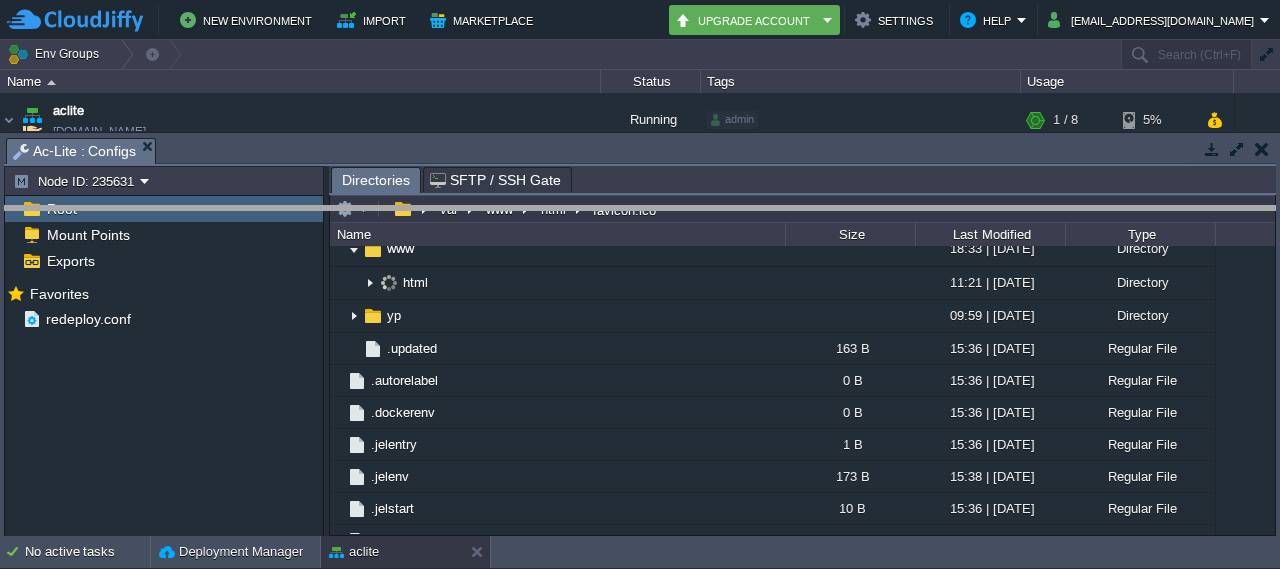 drag, startPoint x: 741, startPoint y: 149, endPoint x: 746, endPoint y: 219, distance: 70.178345 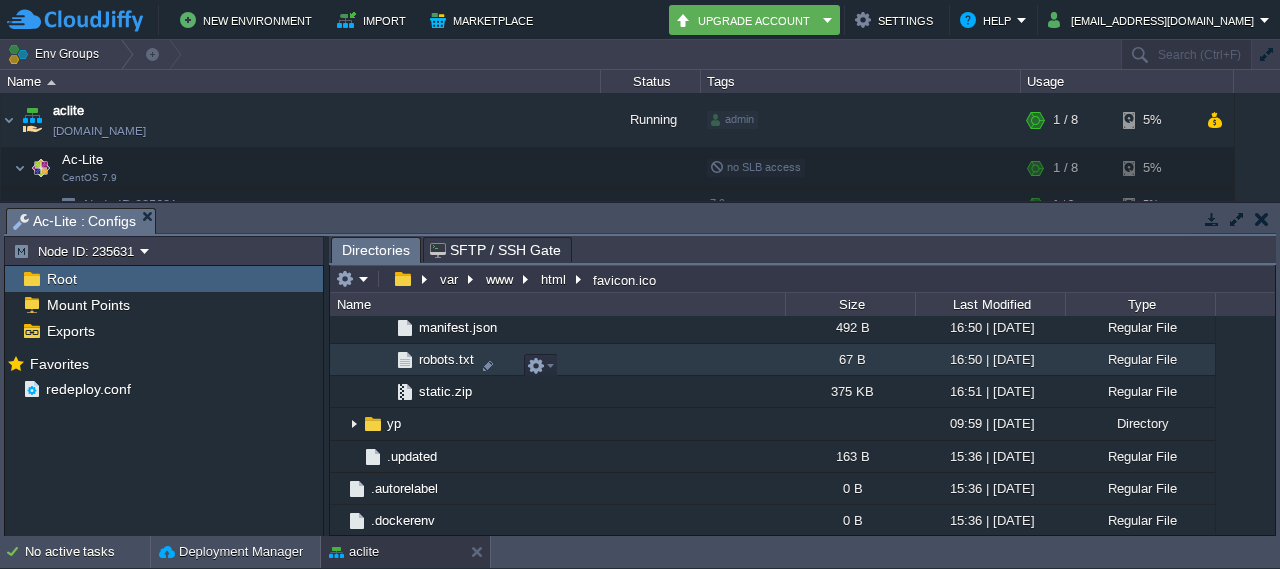 scroll, scrollTop: 1594, scrollLeft: 0, axis: vertical 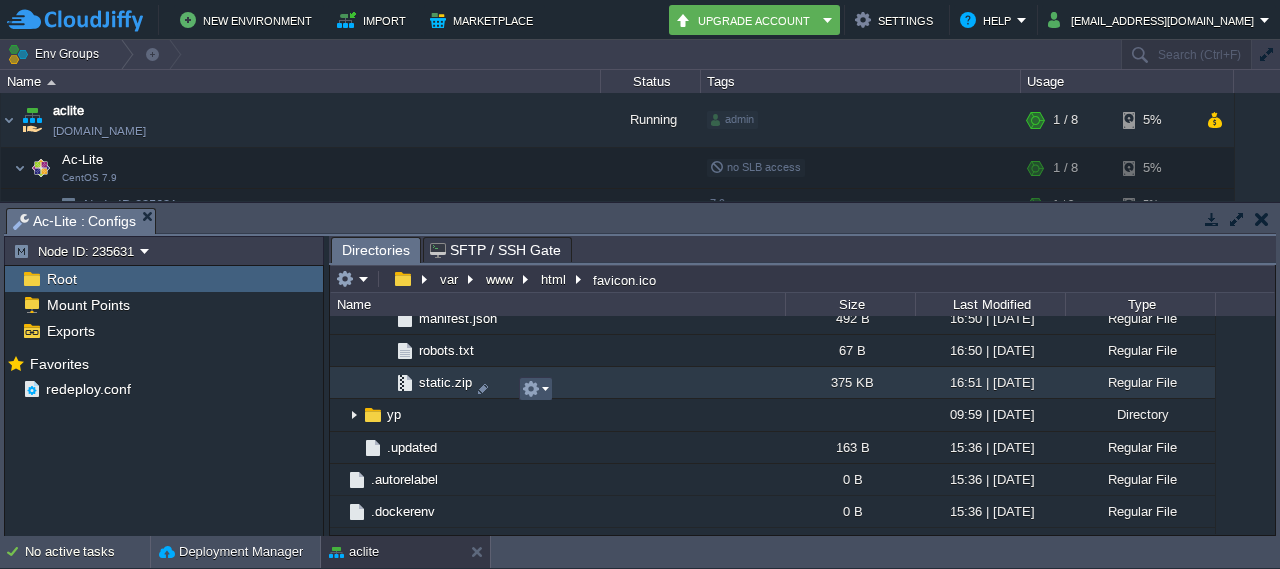 click at bounding box center [531, 389] 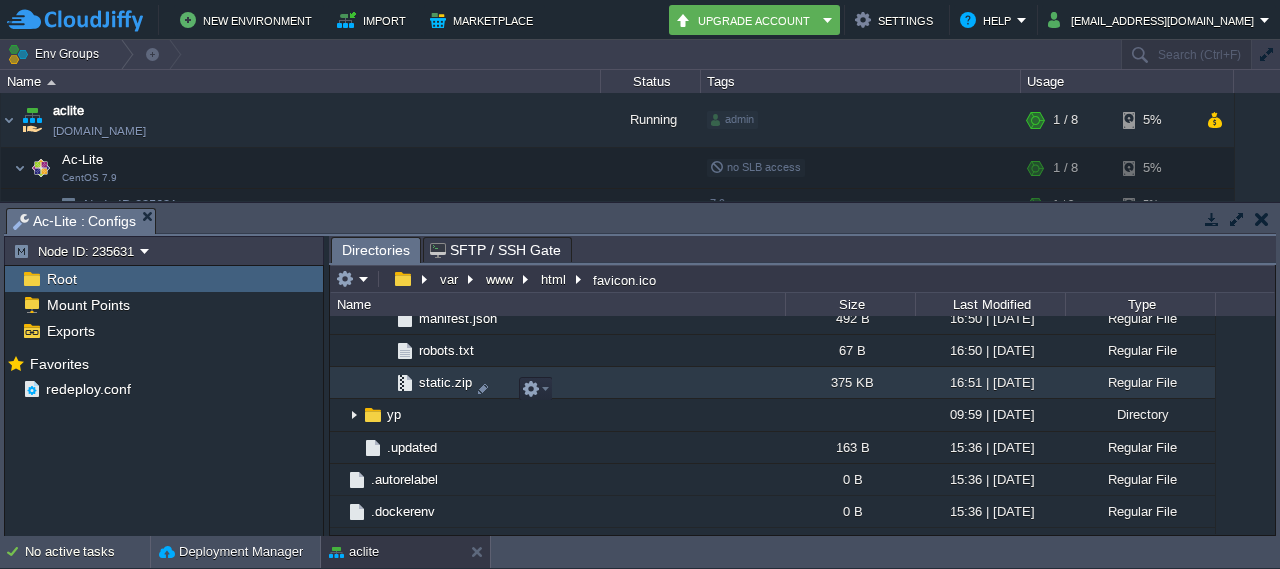 click on "static.zip" at bounding box center [557, 383] 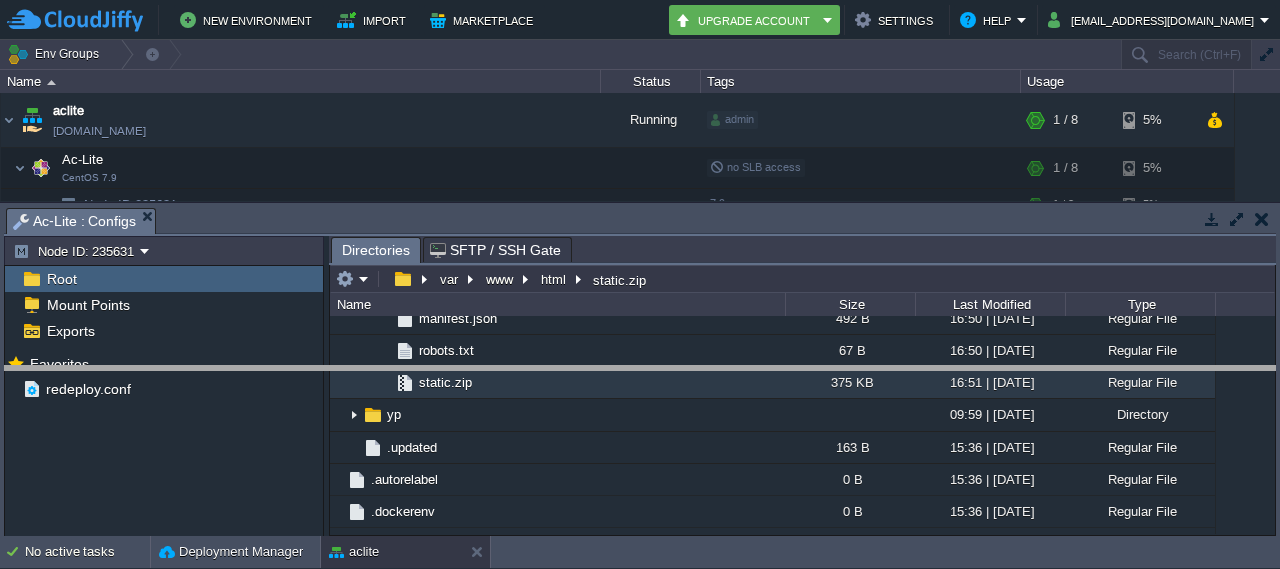drag, startPoint x: 713, startPoint y: 211, endPoint x: 700, endPoint y: 369, distance: 158.5339 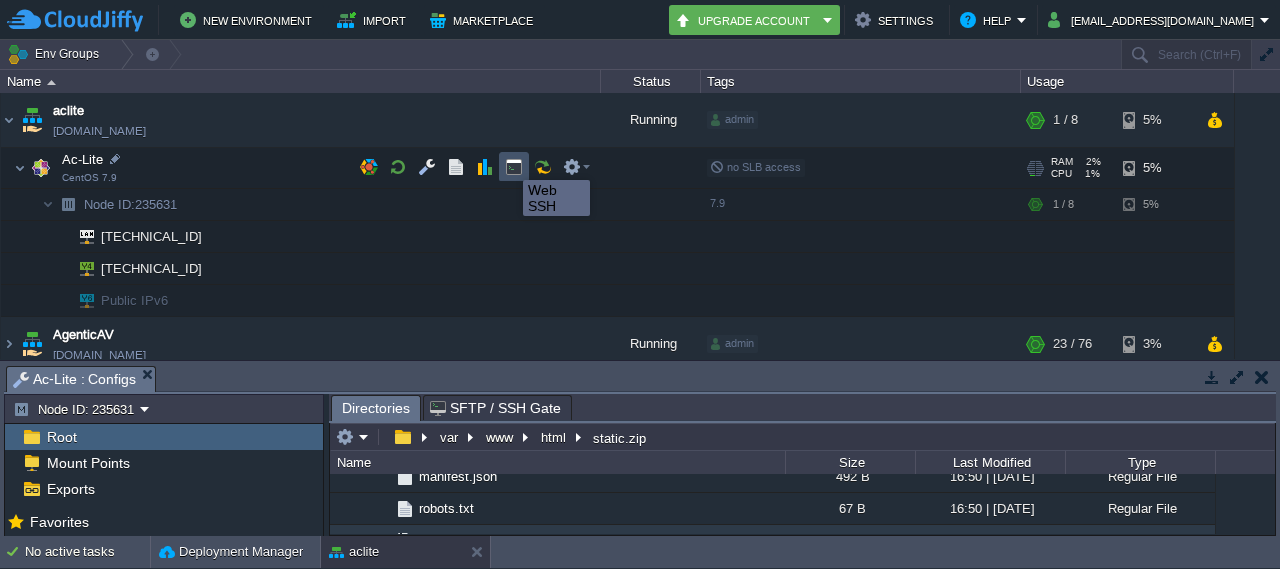 click at bounding box center [514, 167] 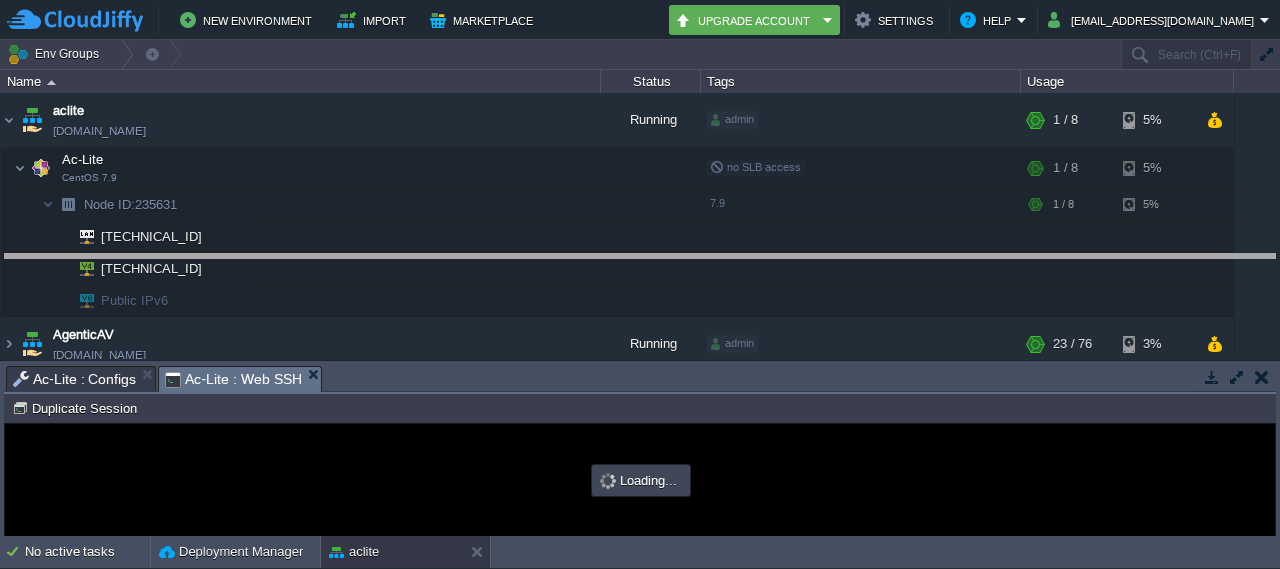 drag, startPoint x: 760, startPoint y: 383, endPoint x: 774, endPoint y: 271, distance: 112.871605 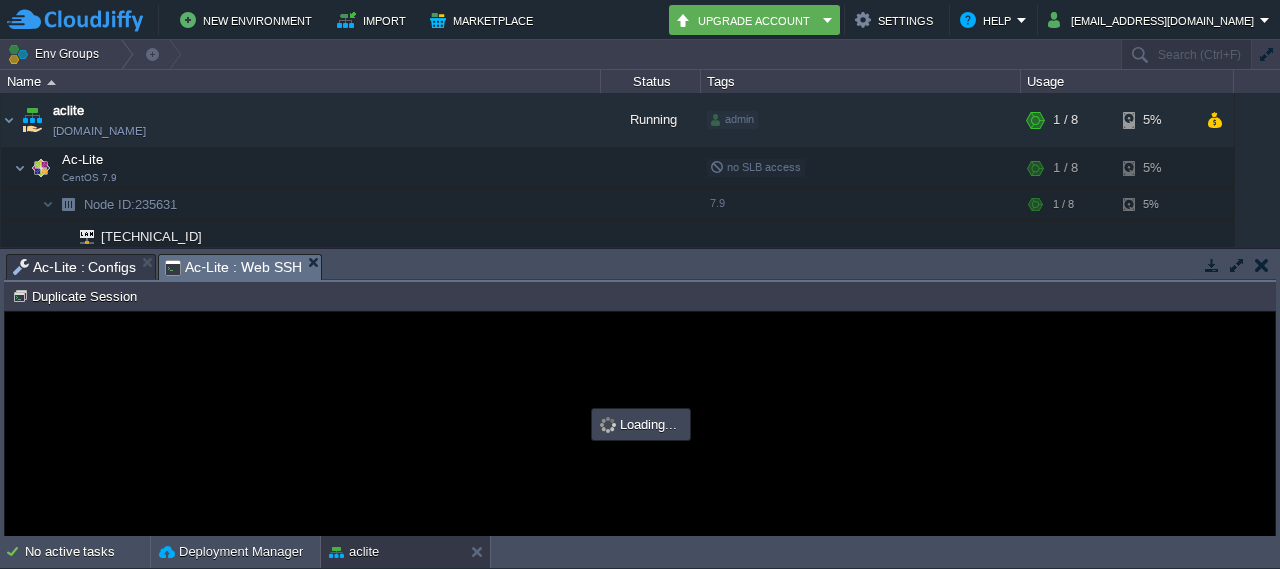 scroll, scrollTop: 0, scrollLeft: 0, axis: both 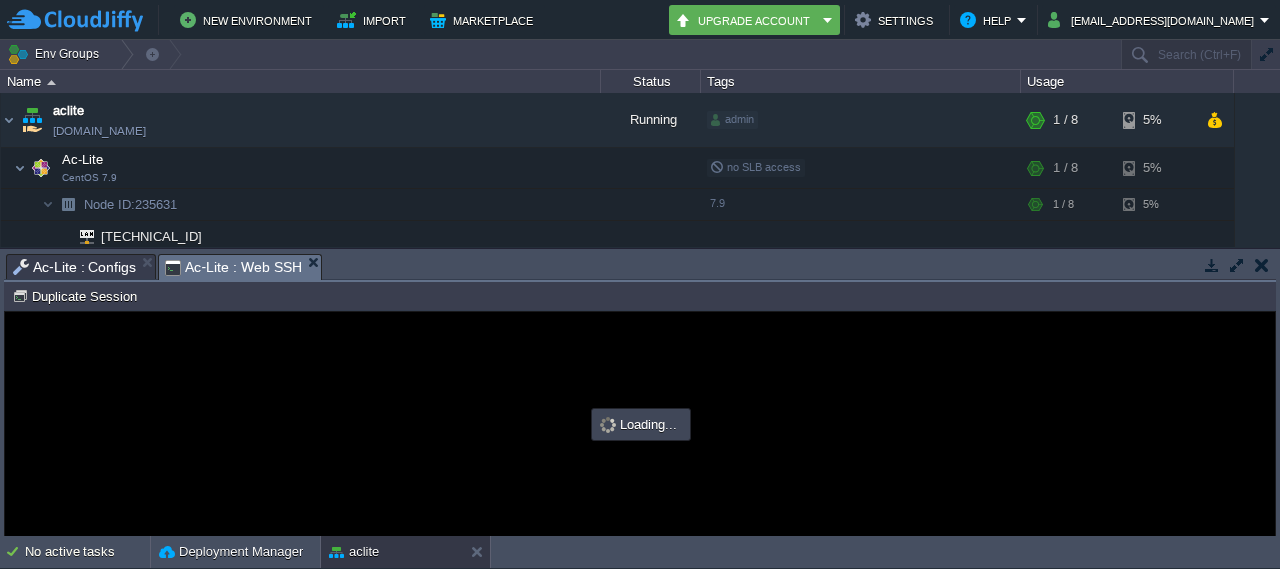 type on "#000000" 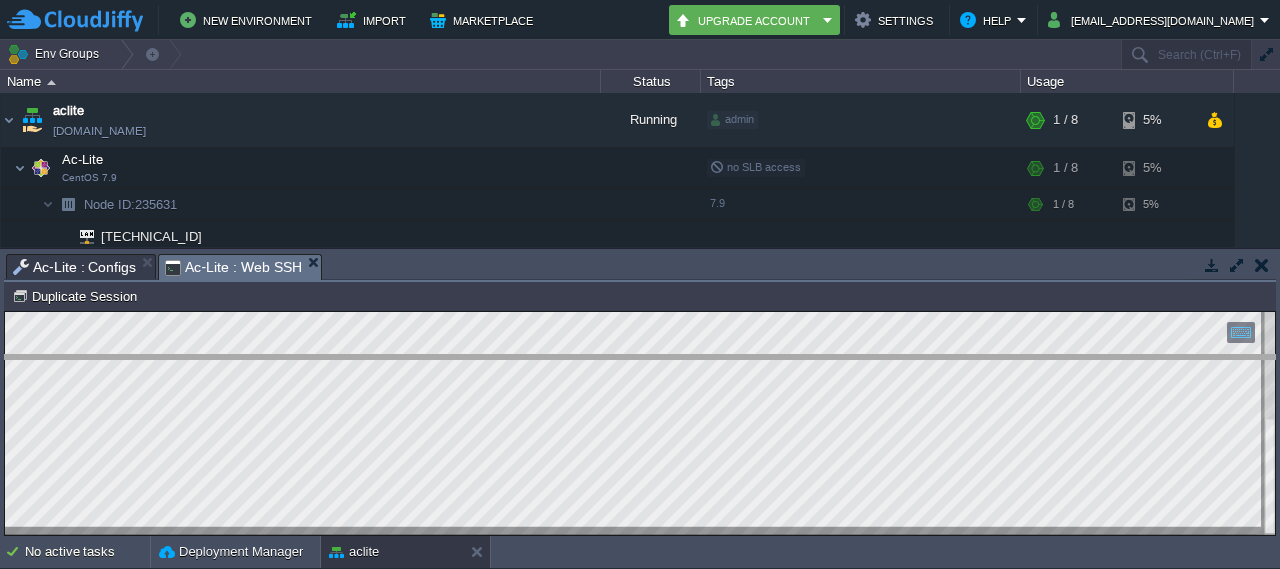 drag, startPoint x: 585, startPoint y: 268, endPoint x: 571, endPoint y: 407, distance: 139.70326 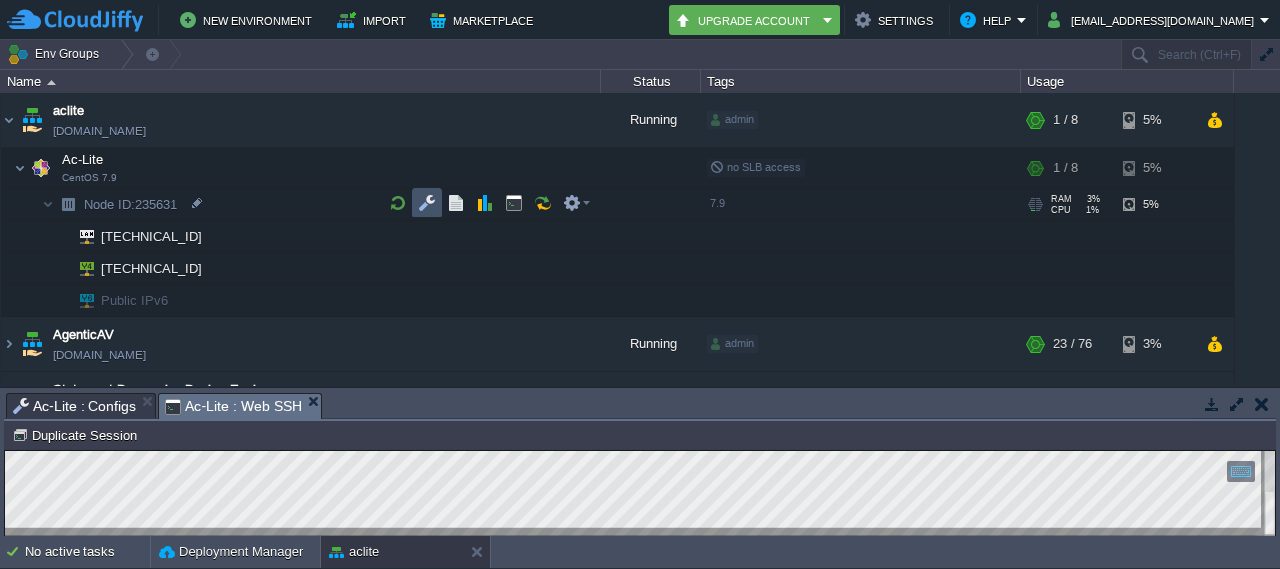 click at bounding box center [427, 203] 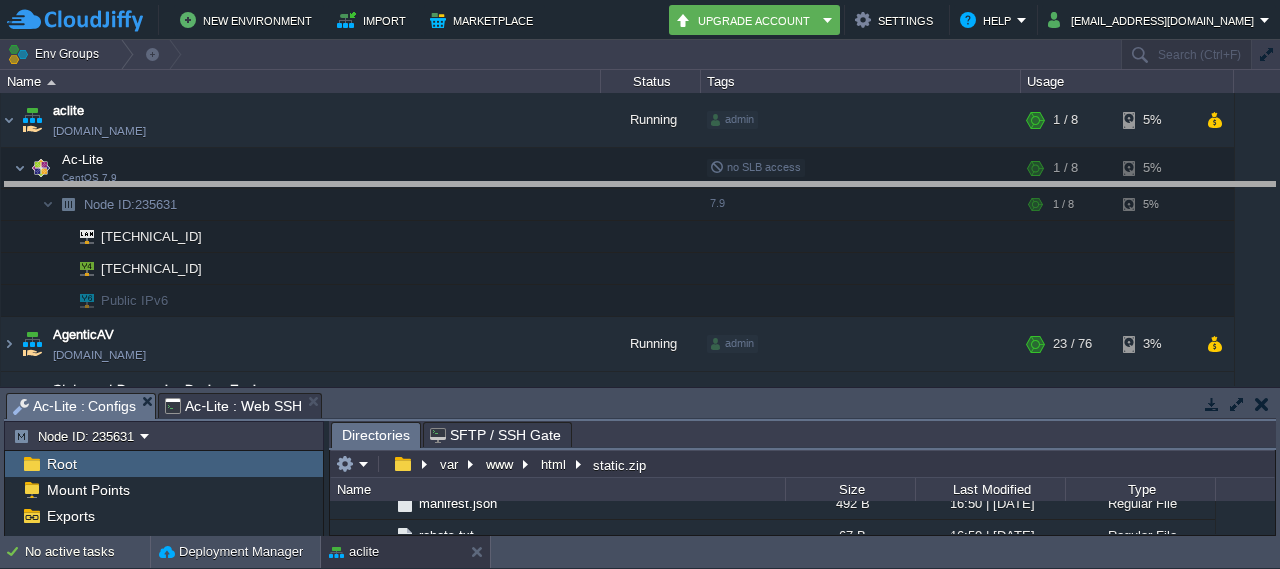 drag, startPoint x: 626, startPoint y: 403, endPoint x: 645, endPoint y: 192, distance: 211.85373 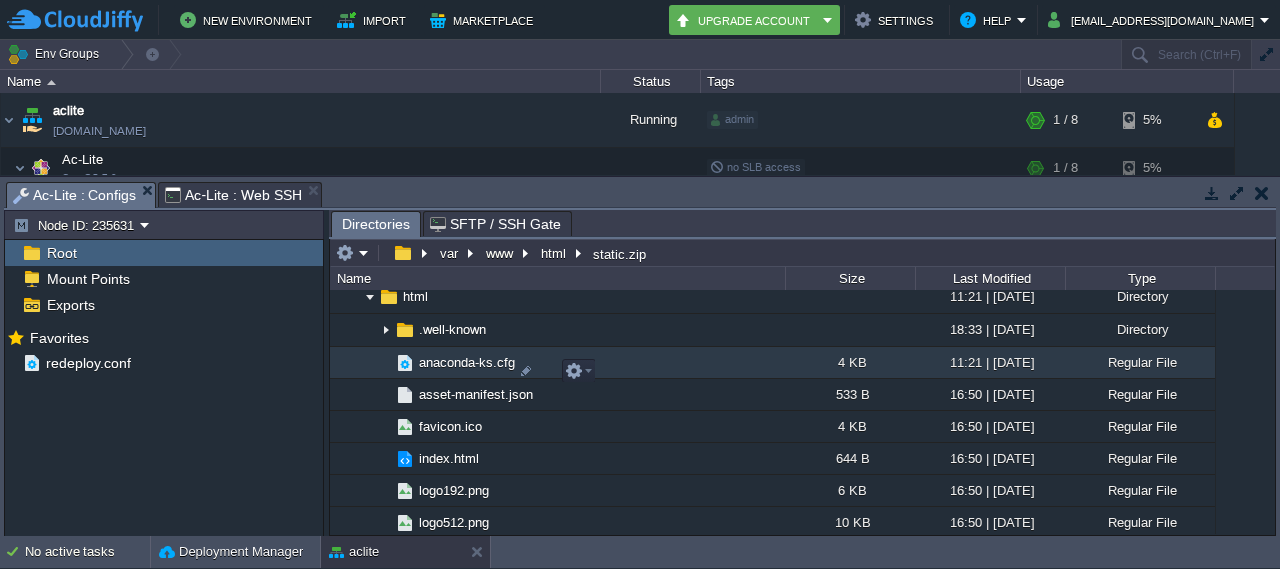 scroll, scrollTop: 1270, scrollLeft: 0, axis: vertical 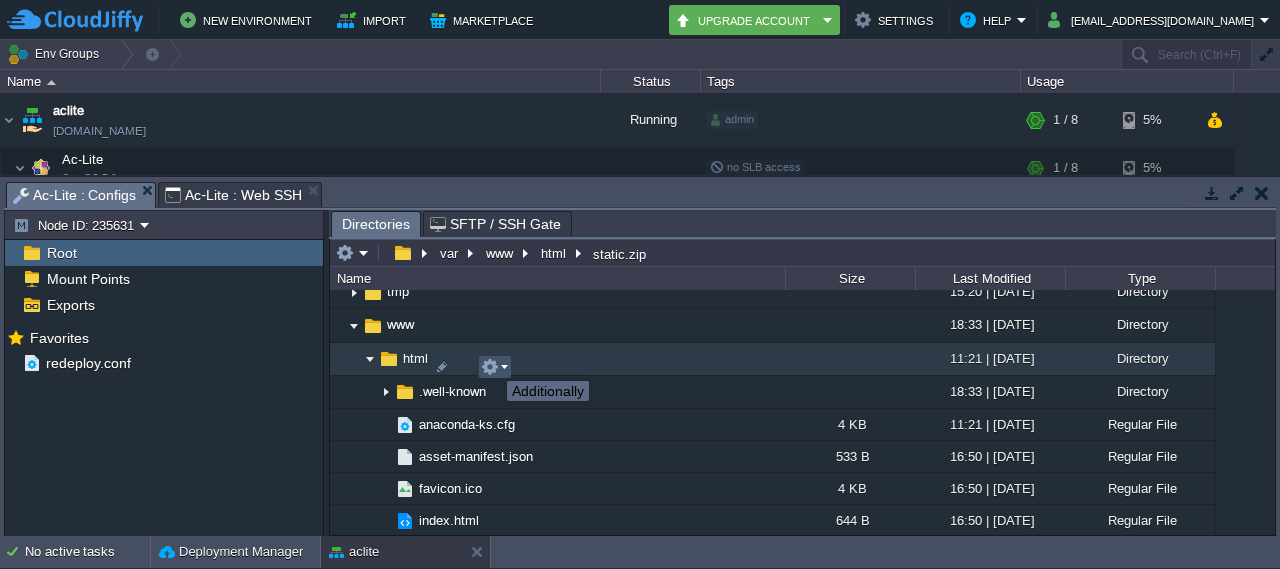 click at bounding box center [490, 367] 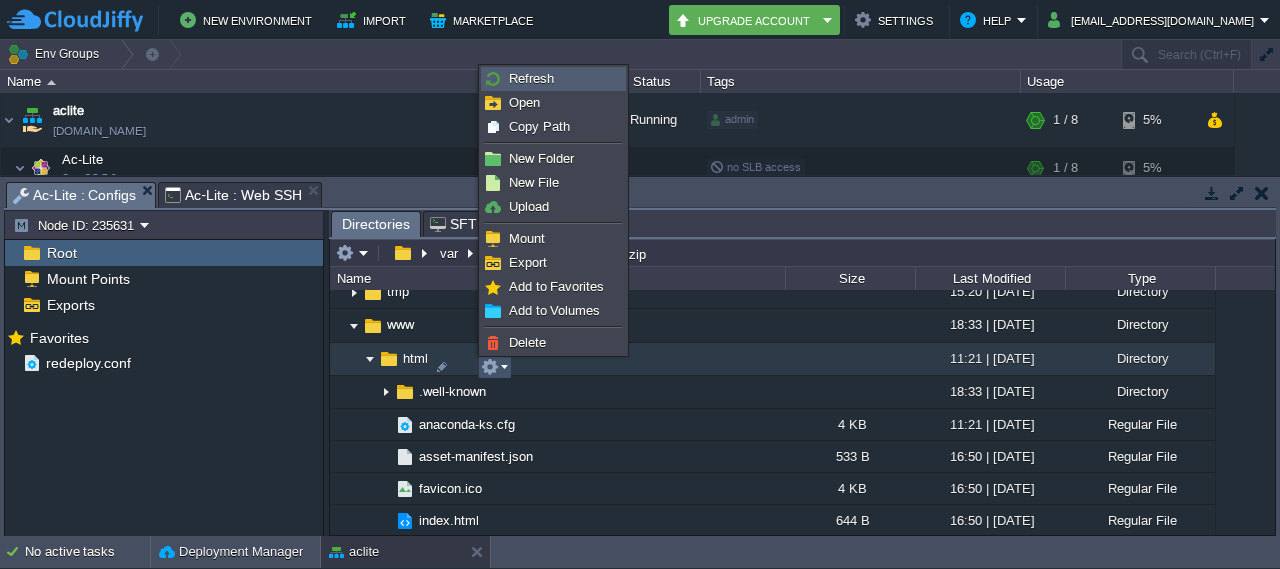 click on "Refresh" at bounding box center (531, 78) 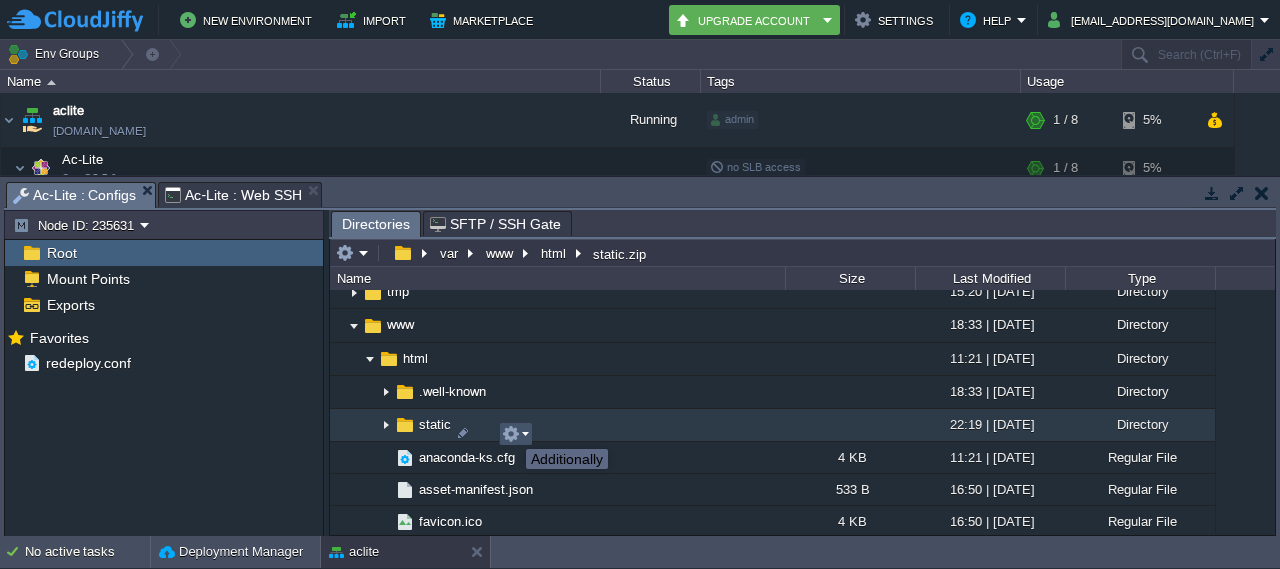 click at bounding box center [511, 434] 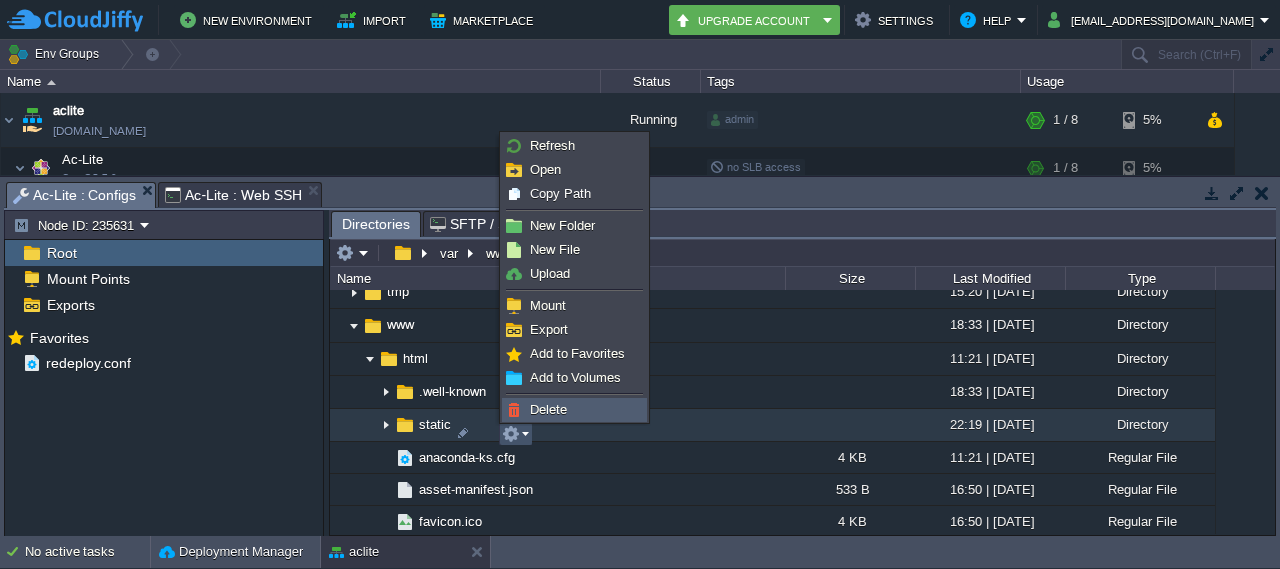 click on "Delete" at bounding box center [548, 409] 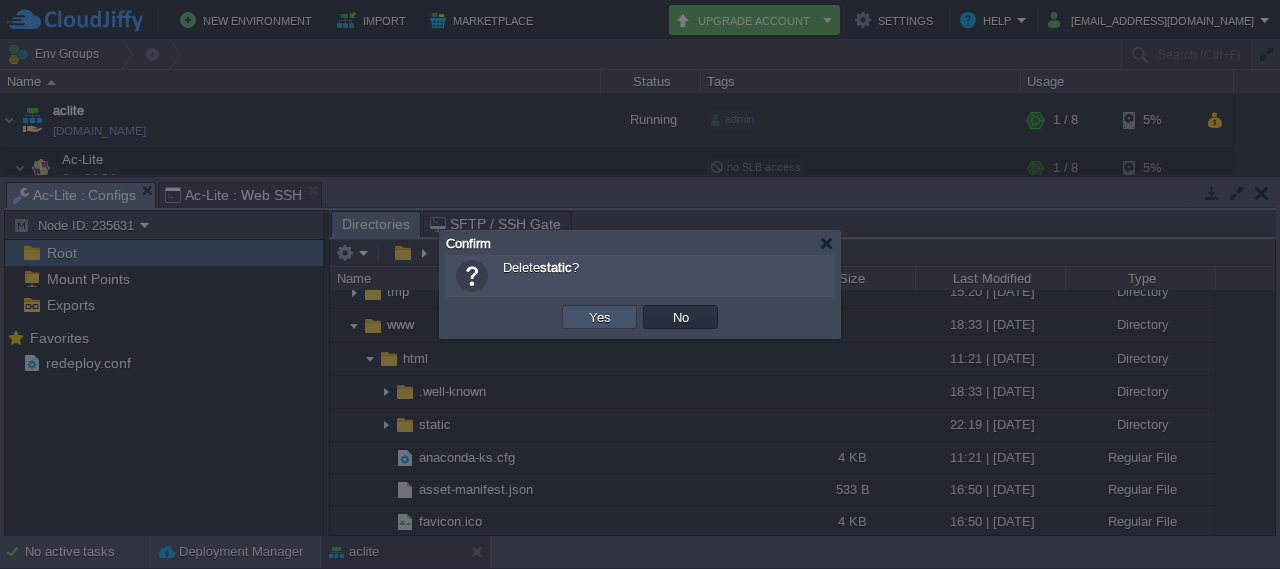 click on "Yes" at bounding box center [600, 317] 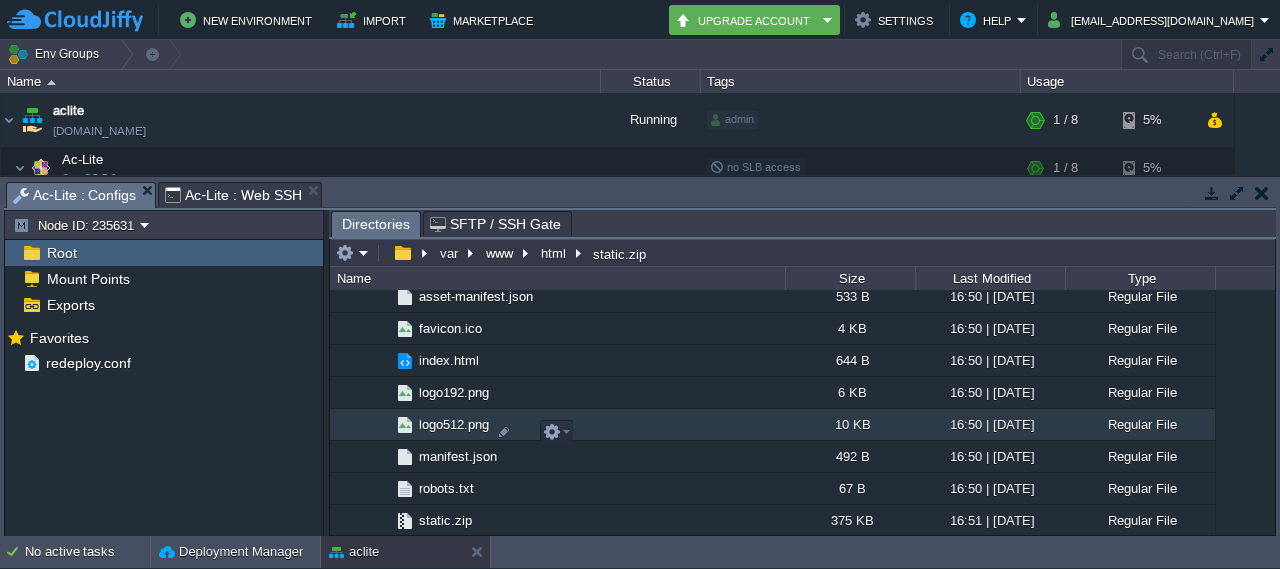 scroll, scrollTop: 1508, scrollLeft: 0, axis: vertical 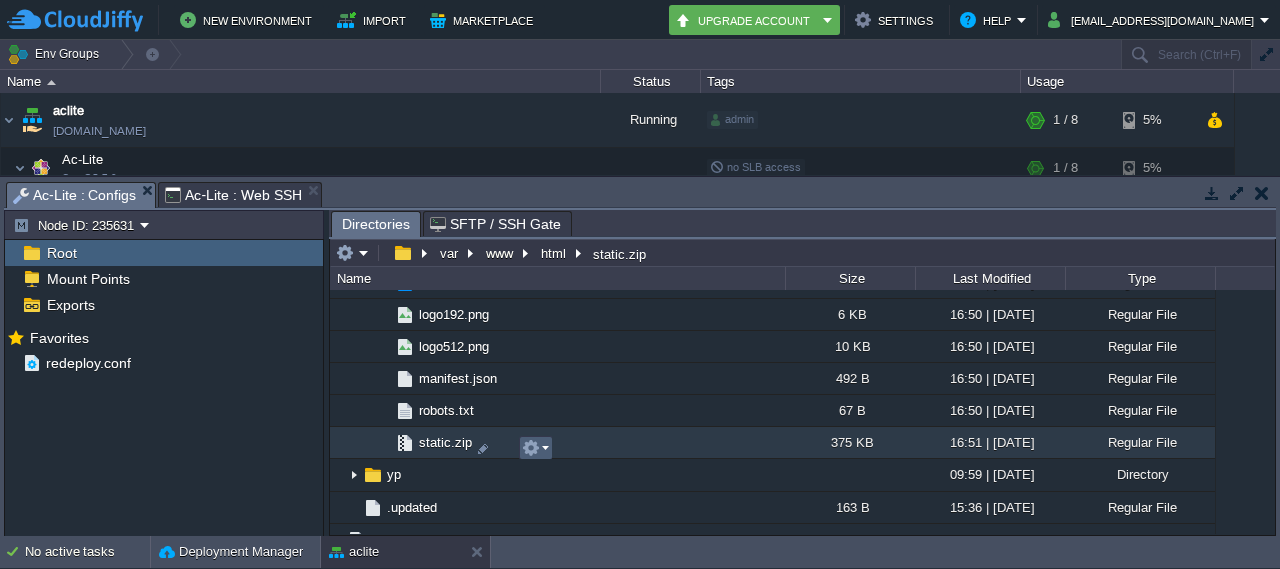 click at bounding box center (536, 448) 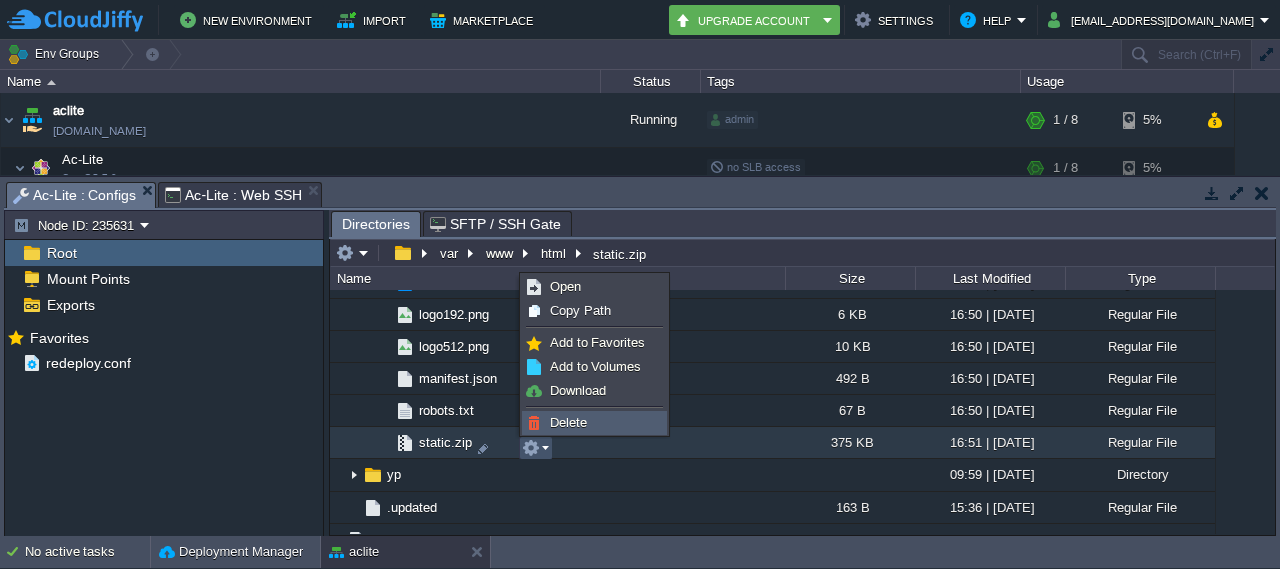 click on "Delete" at bounding box center [568, 422] 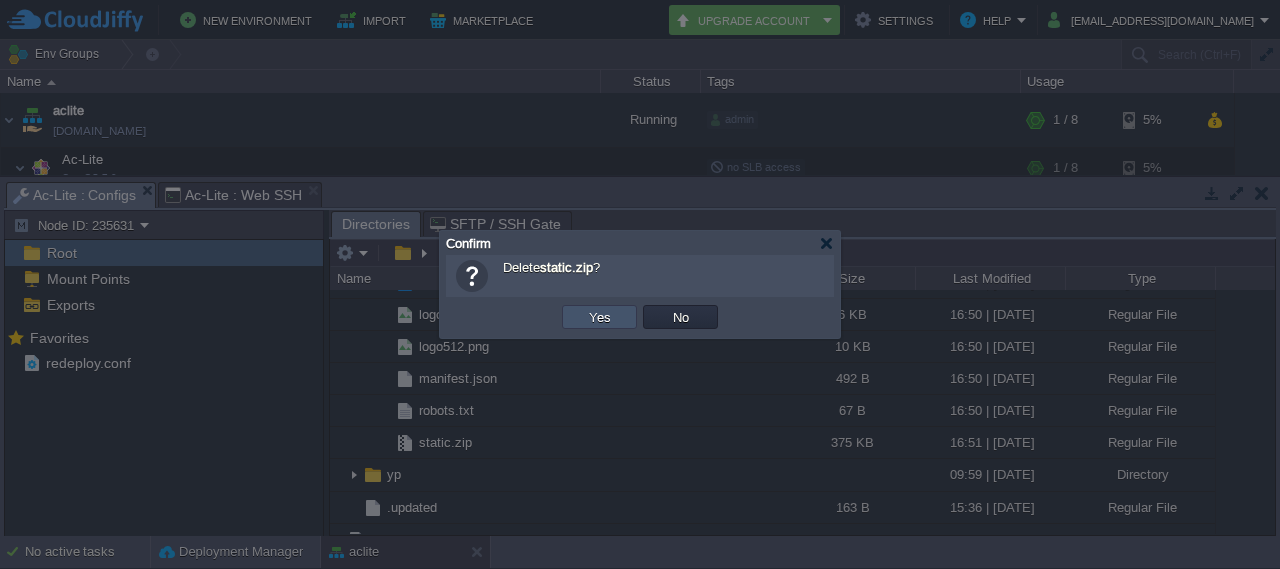 click on "Yes" at bounding box center (600, 317) 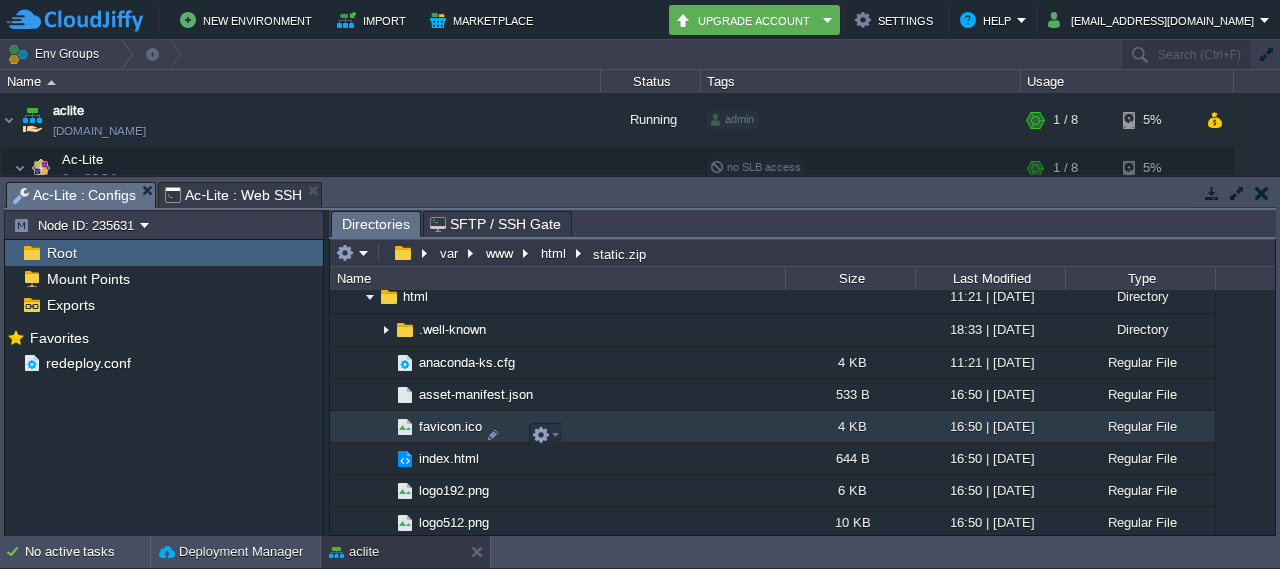 scroll, scrollTop: 1318, scrollLeft: 0, axis: vertical 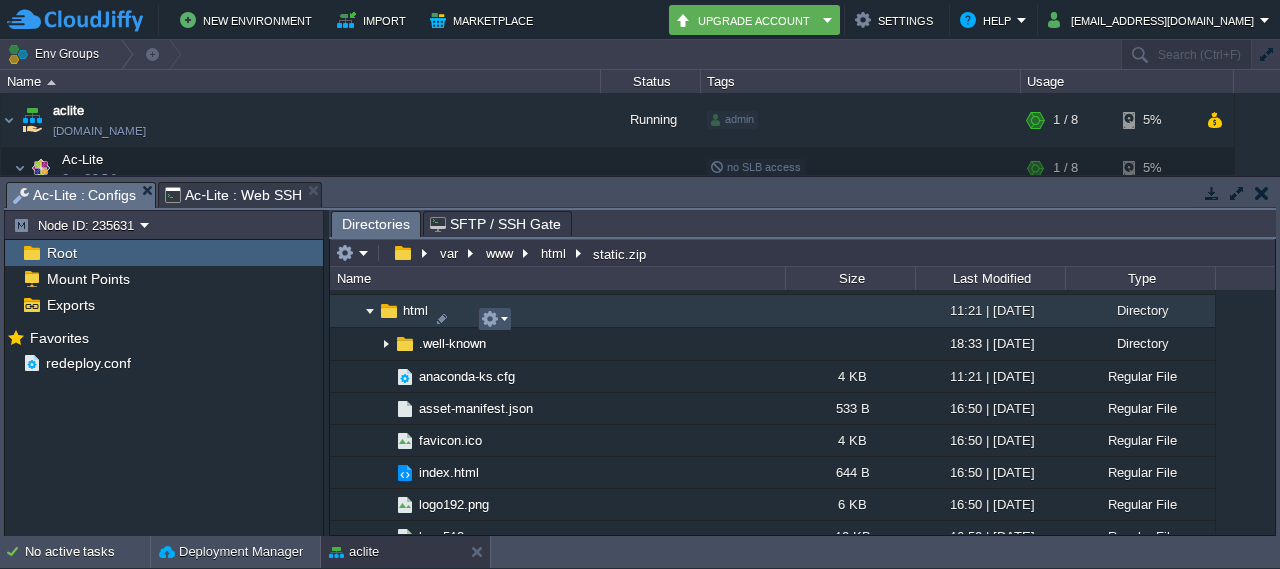 click at bounding box center [490, 319] 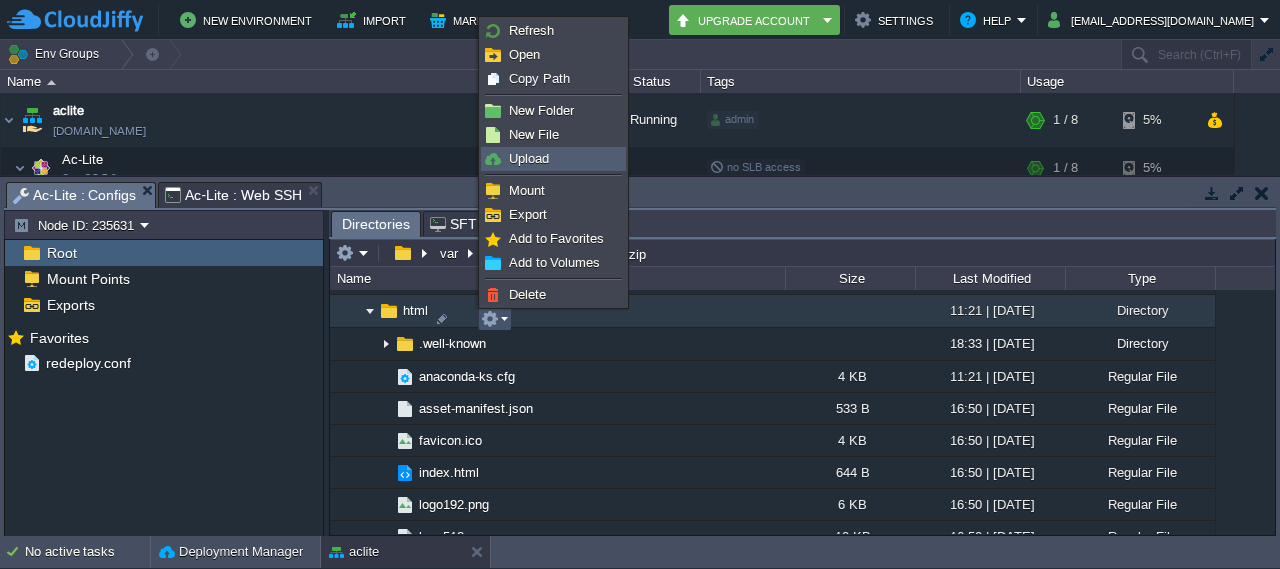 click on "Upload" at bounding box center (553, 159) 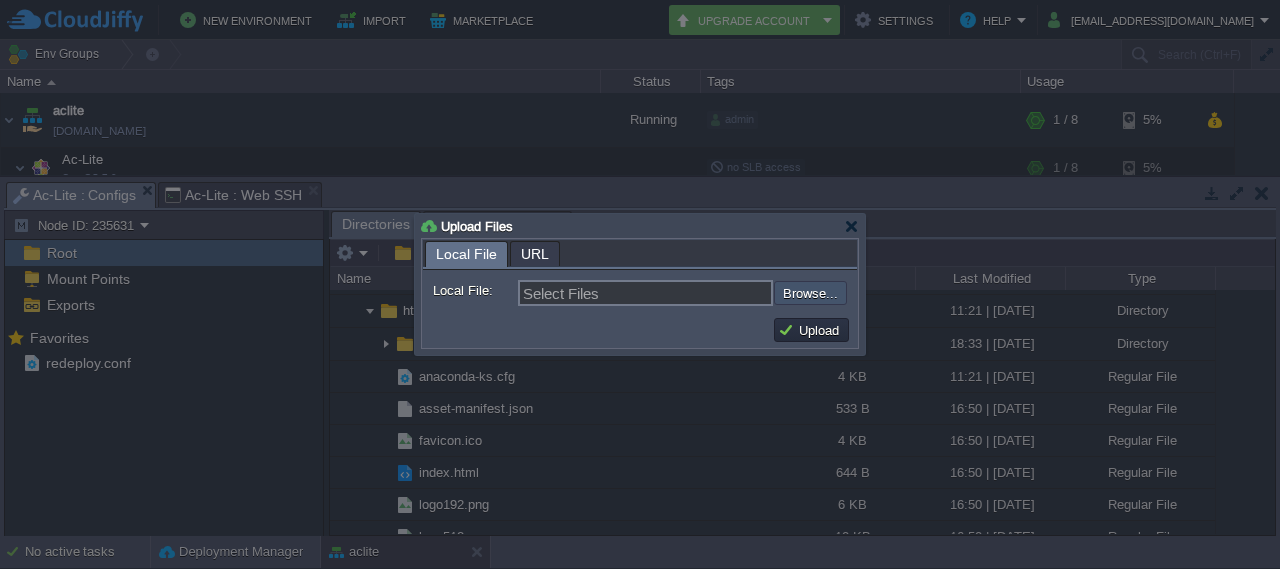 click at bounding box center [720, 292] 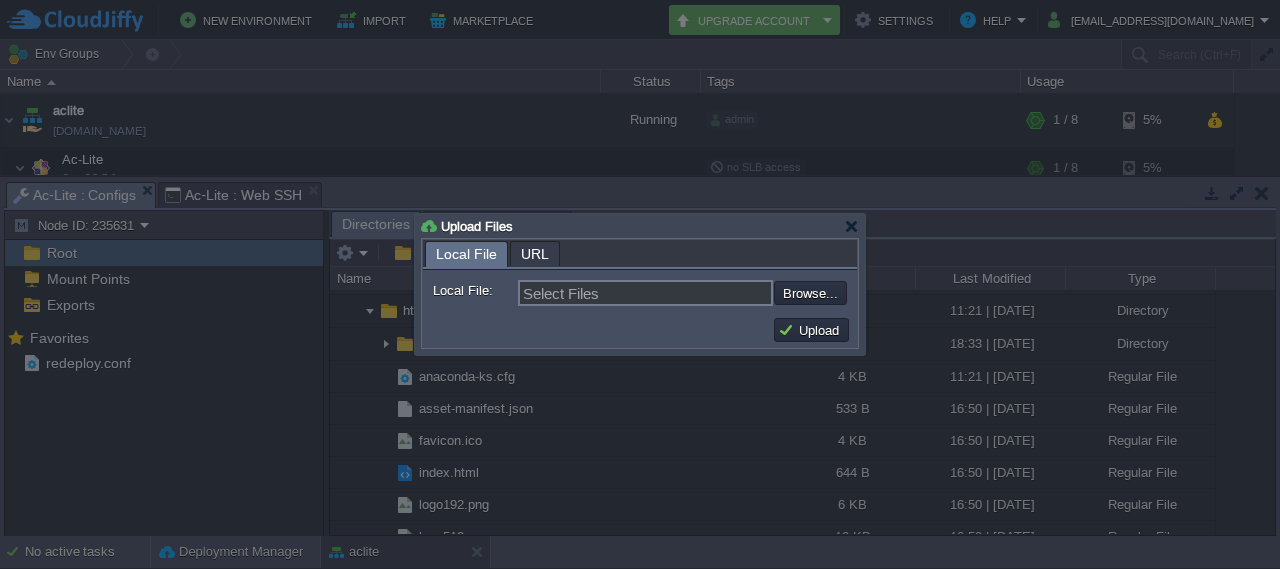 type on "C:\fakepath\static.zip" 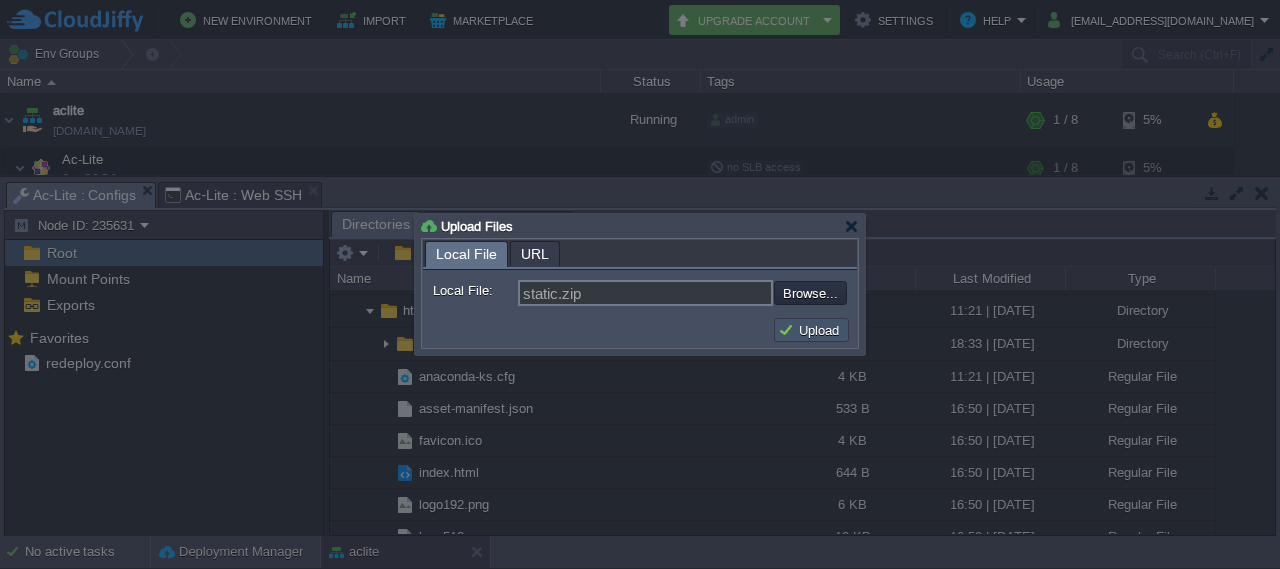 click on "Upload" at bounding box center [811, 330] 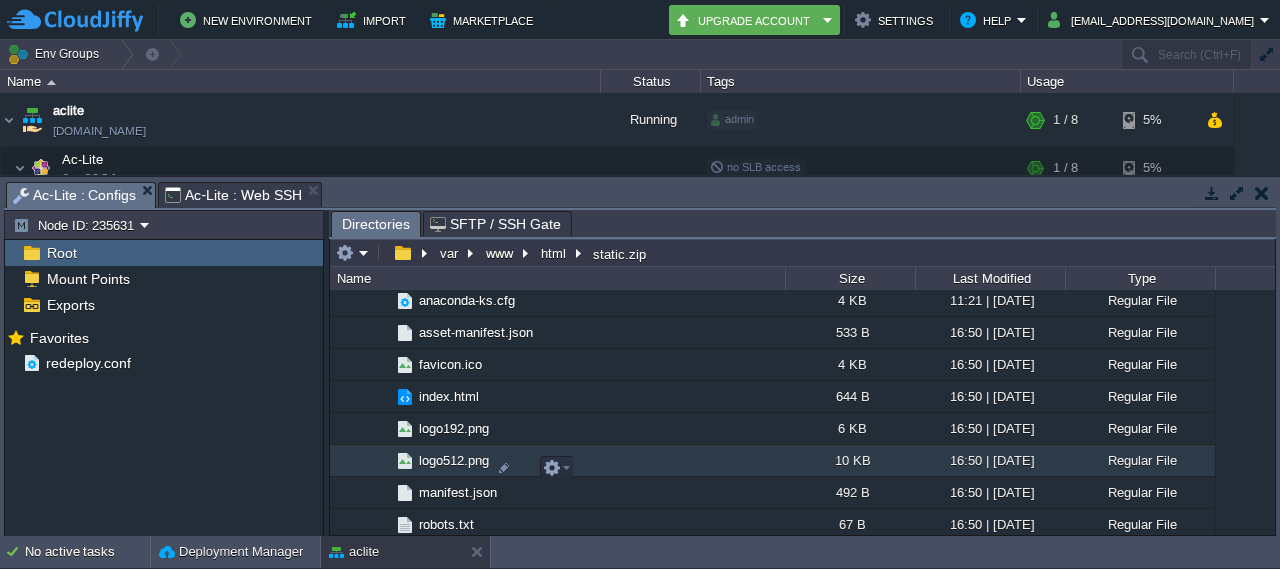 scroll, scrollTop: 1394, scrollLeft: 0, axis: vertical 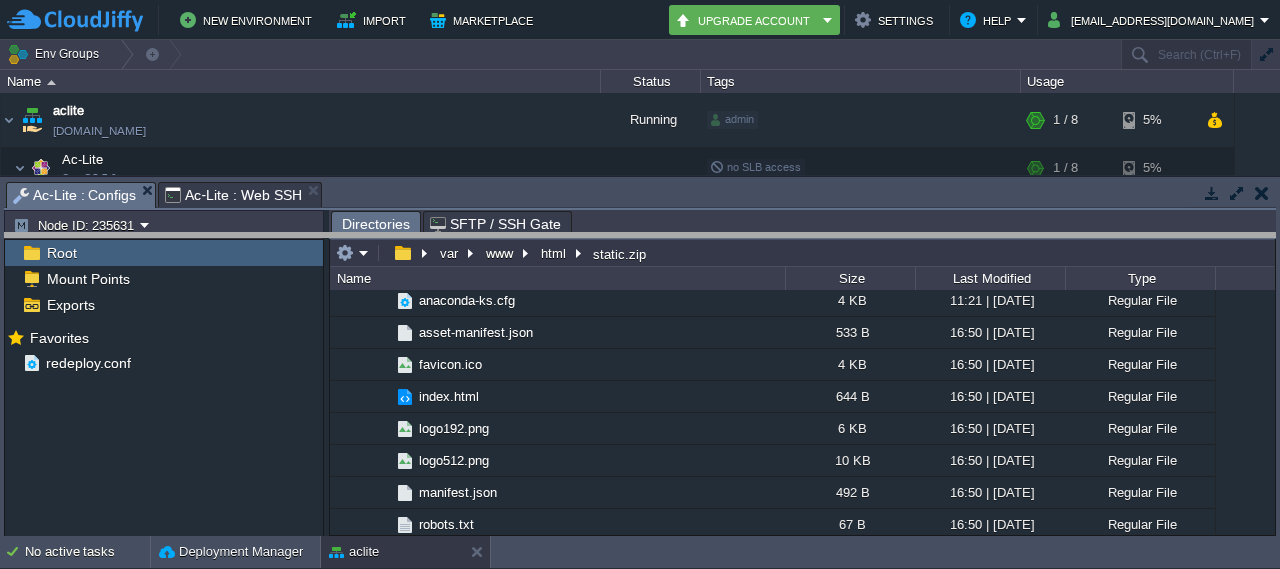 drag, startPoint x: 631, startPoint y: 192, endPoint x: 614, endPoint y: 306, distance: 115.260574 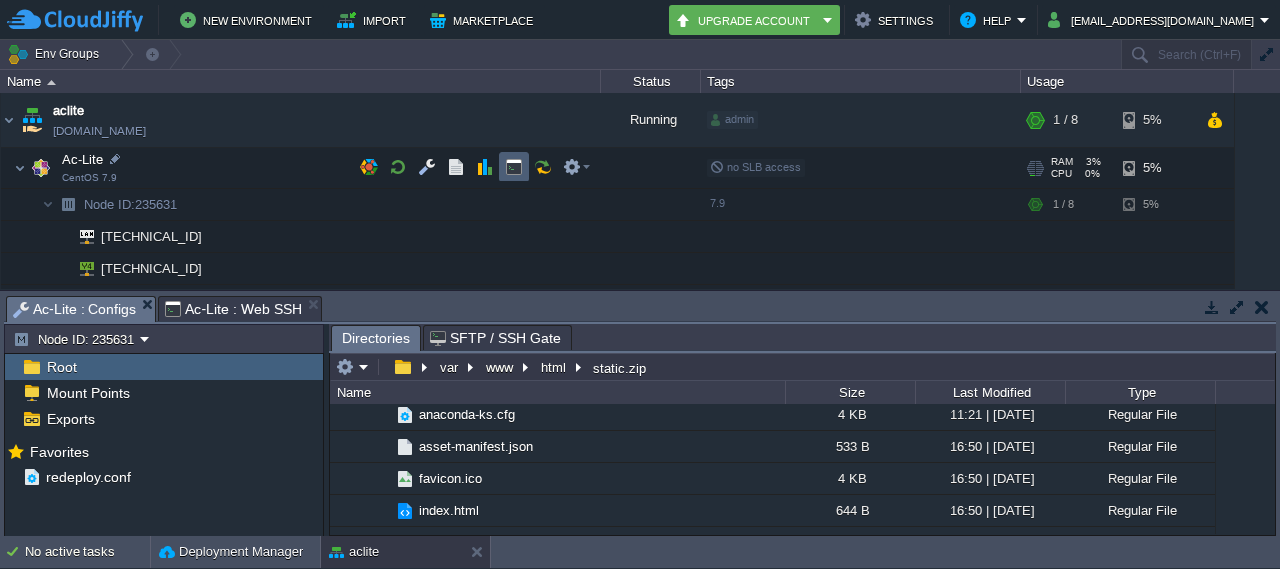 click at bounding box center (514, 167) 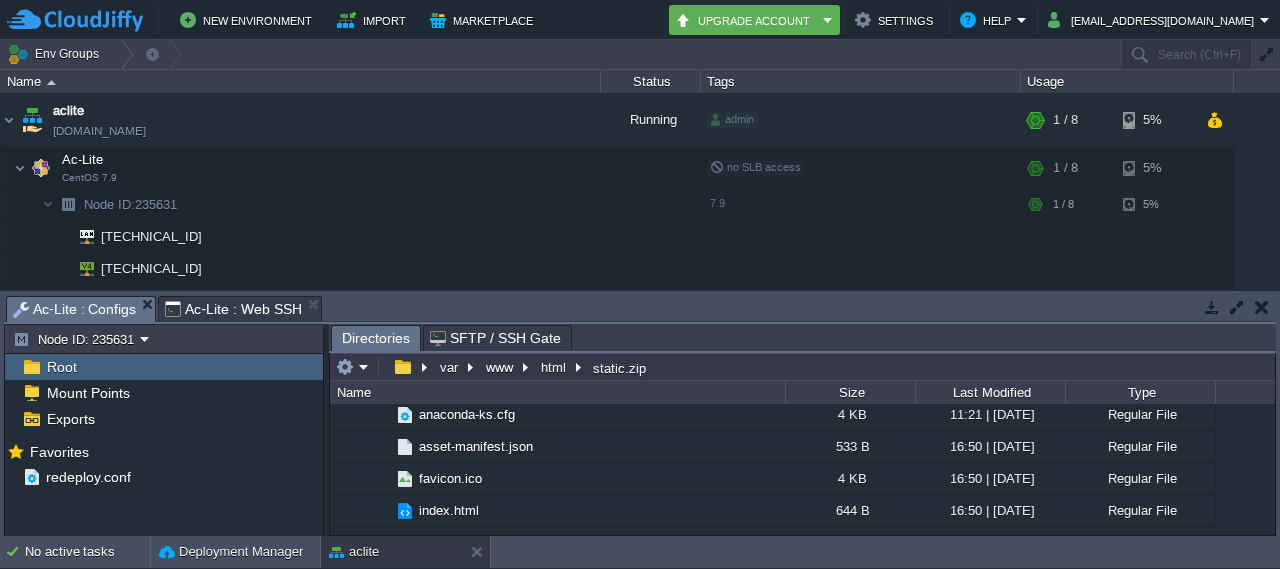 click on "Ac-Lite : Configs" at bounding box center (74, 309) 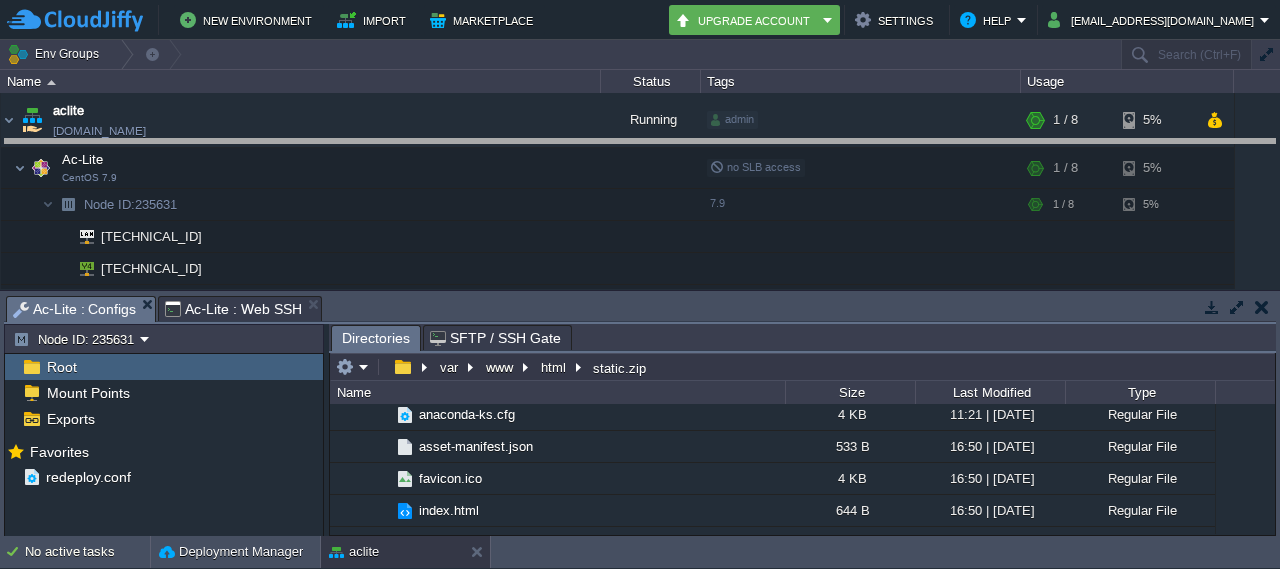 drag, startPoint x: 648, startPoint y: 318, endPoint x: 666, endPoint y: 155, distance: 163.99086 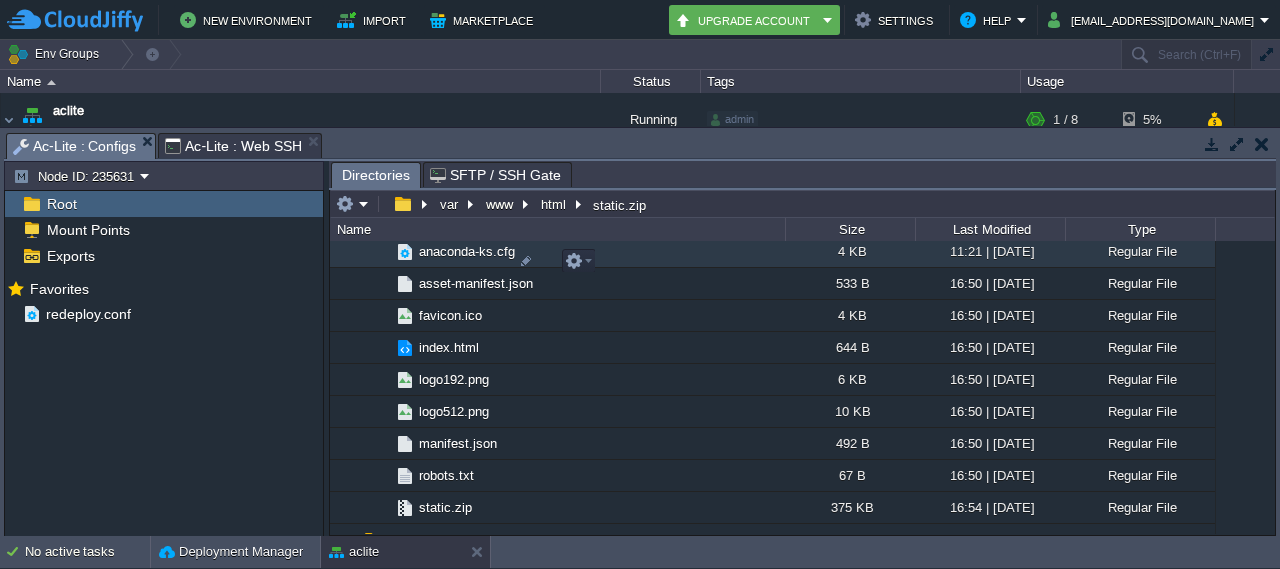scroll, scrollTop: 1257, scrollLeft: 0, axis: vertical 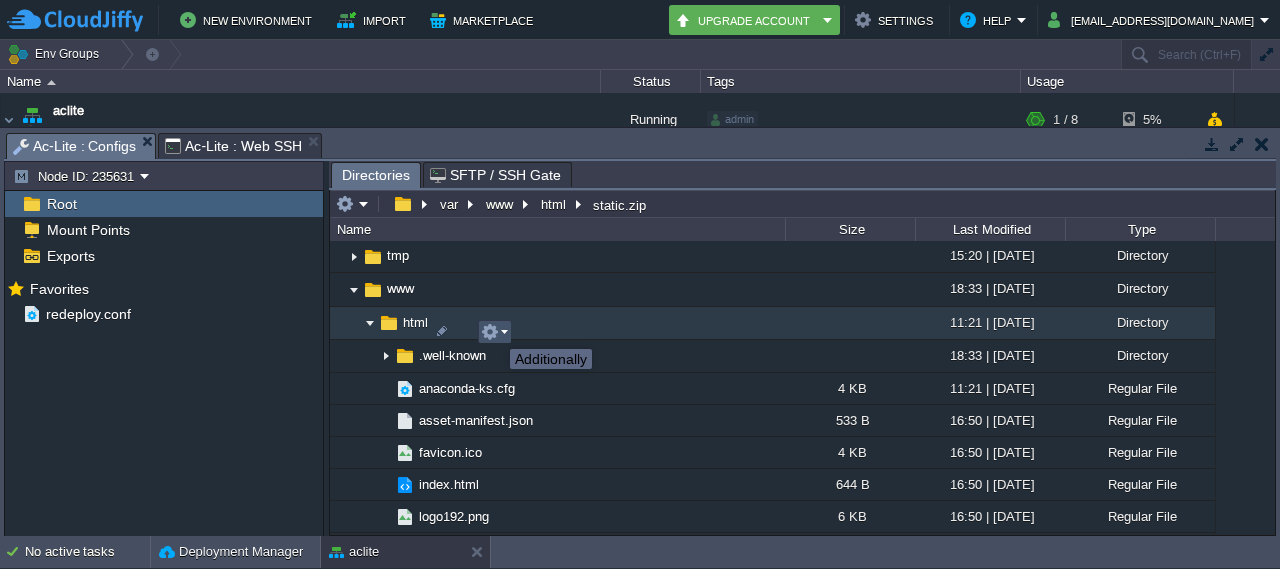 click at bounding box center [490, 332] 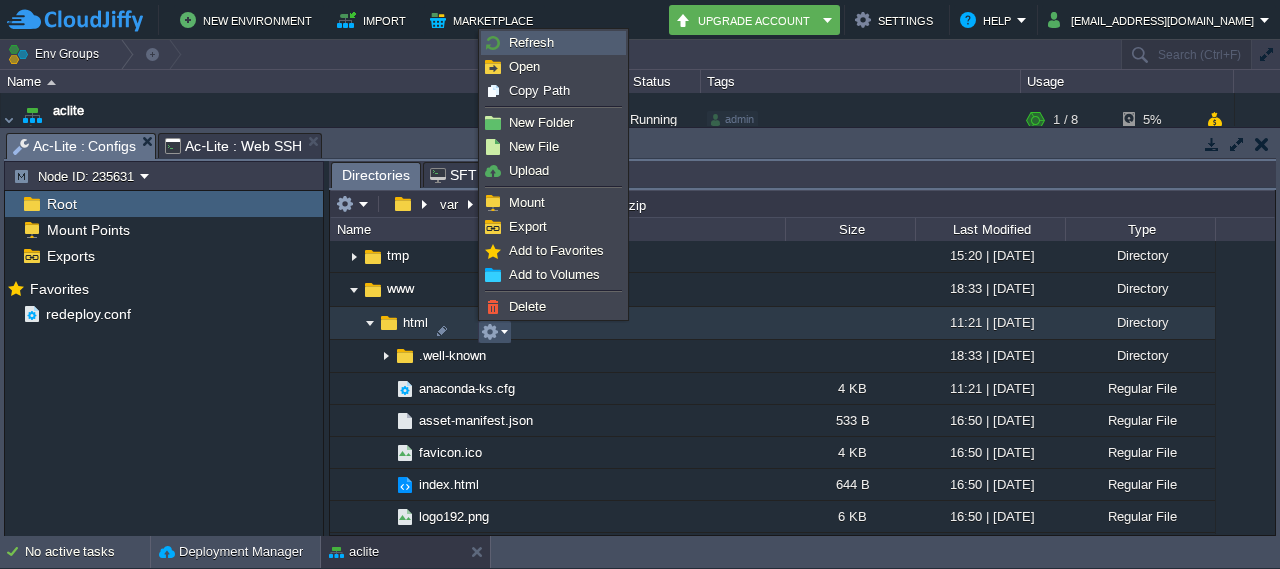 click on "Refresh" at bounding box center (531, 42) 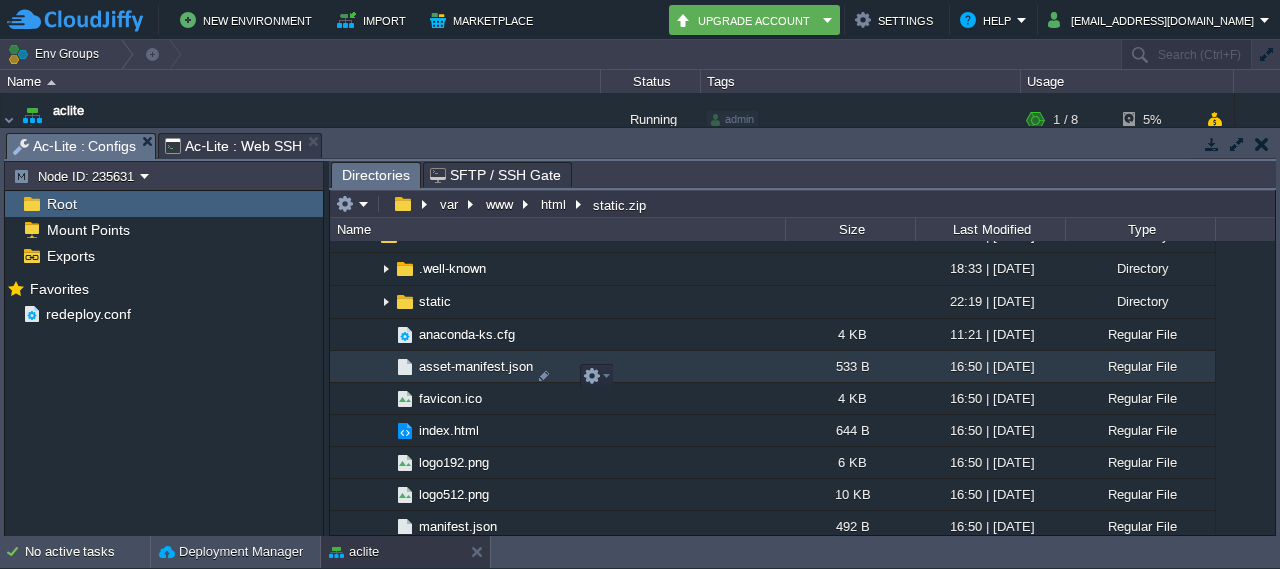 scroll, scrollTop: 1336, scrollLeft: 0, axis: vertical 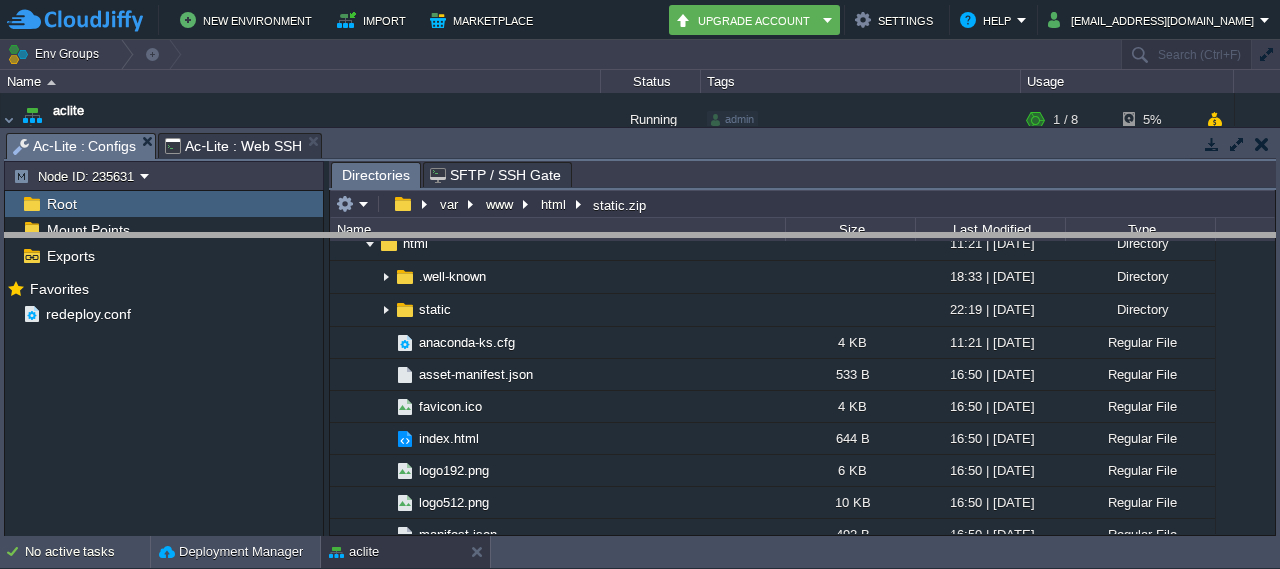 drag, startPoint x: 702, startPoint y: 151, endPoint x: 706, endPoint y: 263, distance: 112.0714 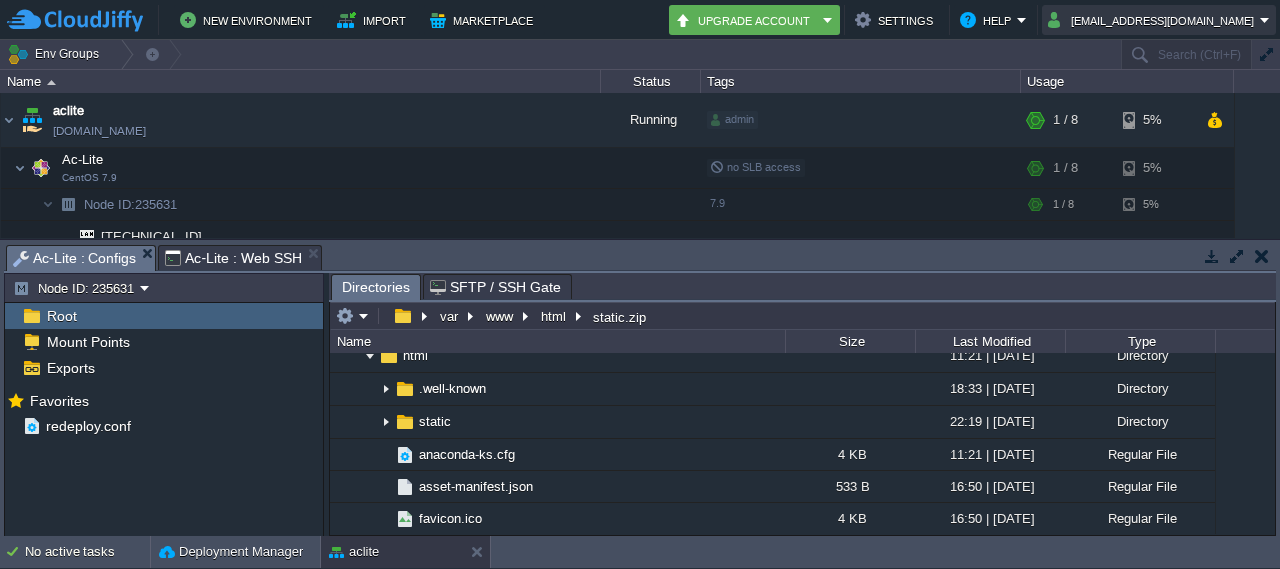click on "[EMAIL_ADDRESS][DOMAIN_NAME]" at bounding box center [1154, 20] 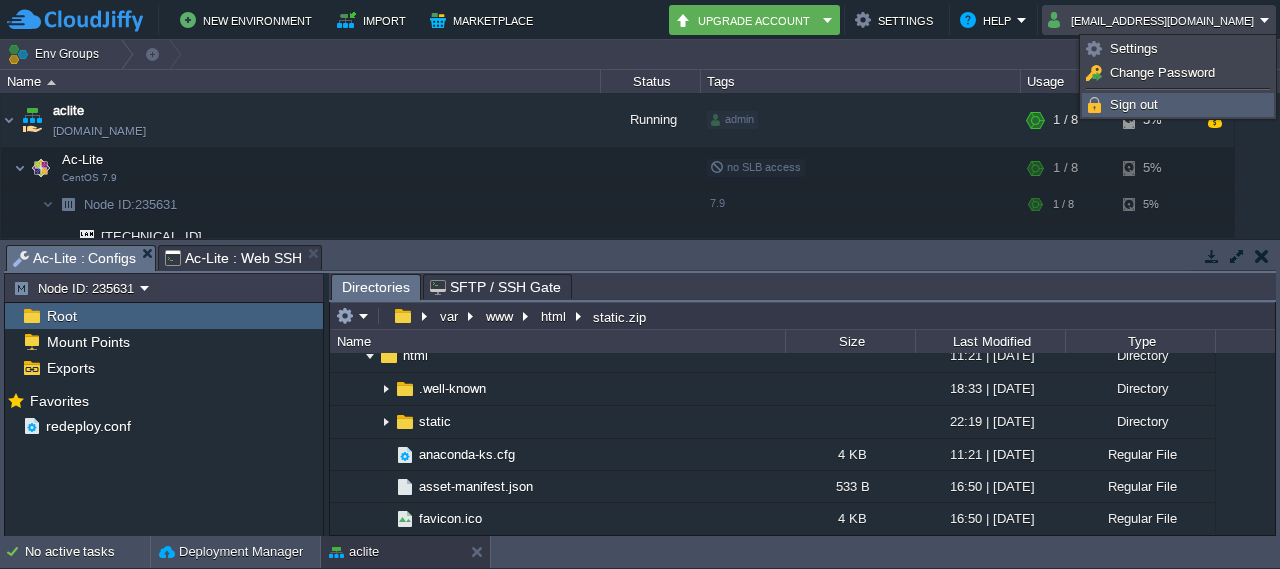 click on "Sign out" at bounding box center (1178, 105) 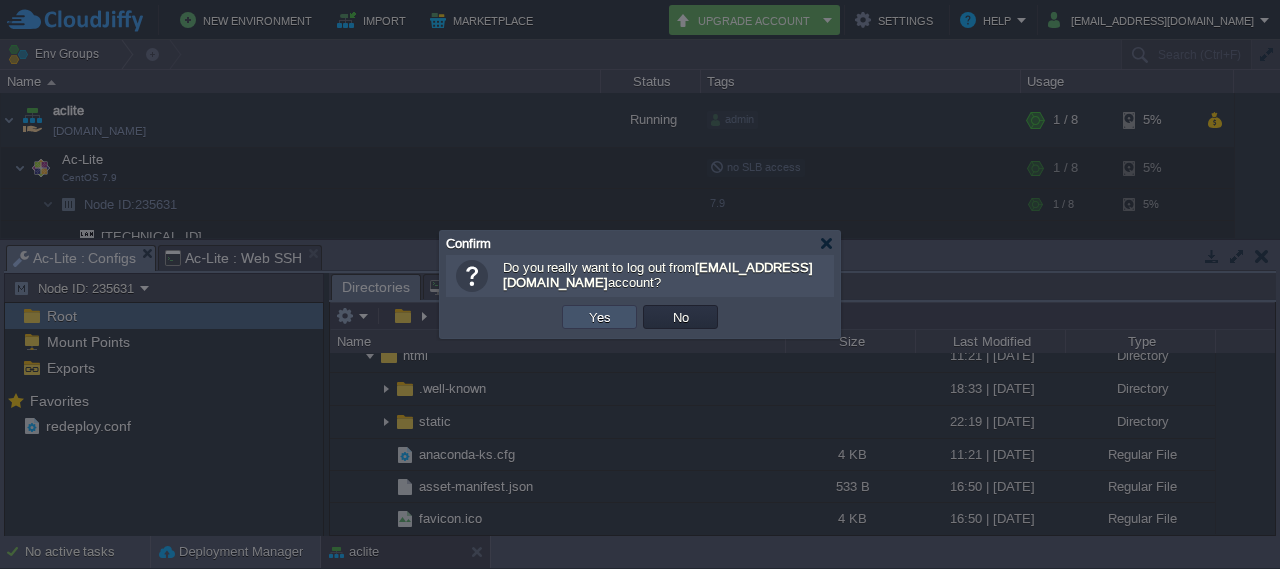 click on "Yes" at bounding box center (600, 317) 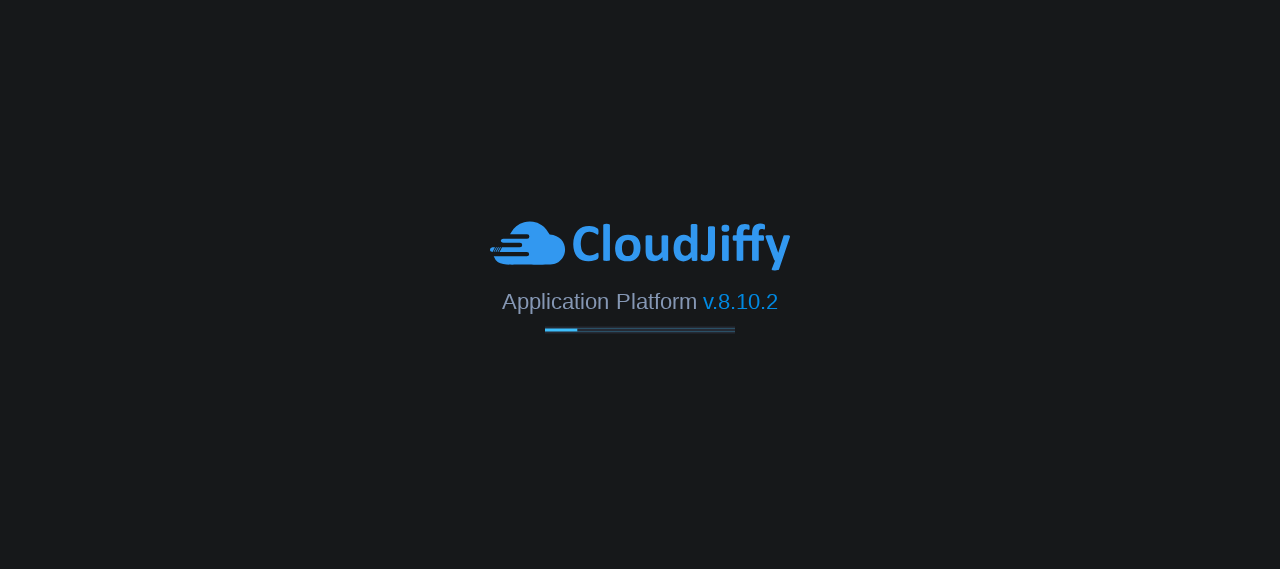 scroll, scrollTop: 0, scrollLeft: 0, axis: both 